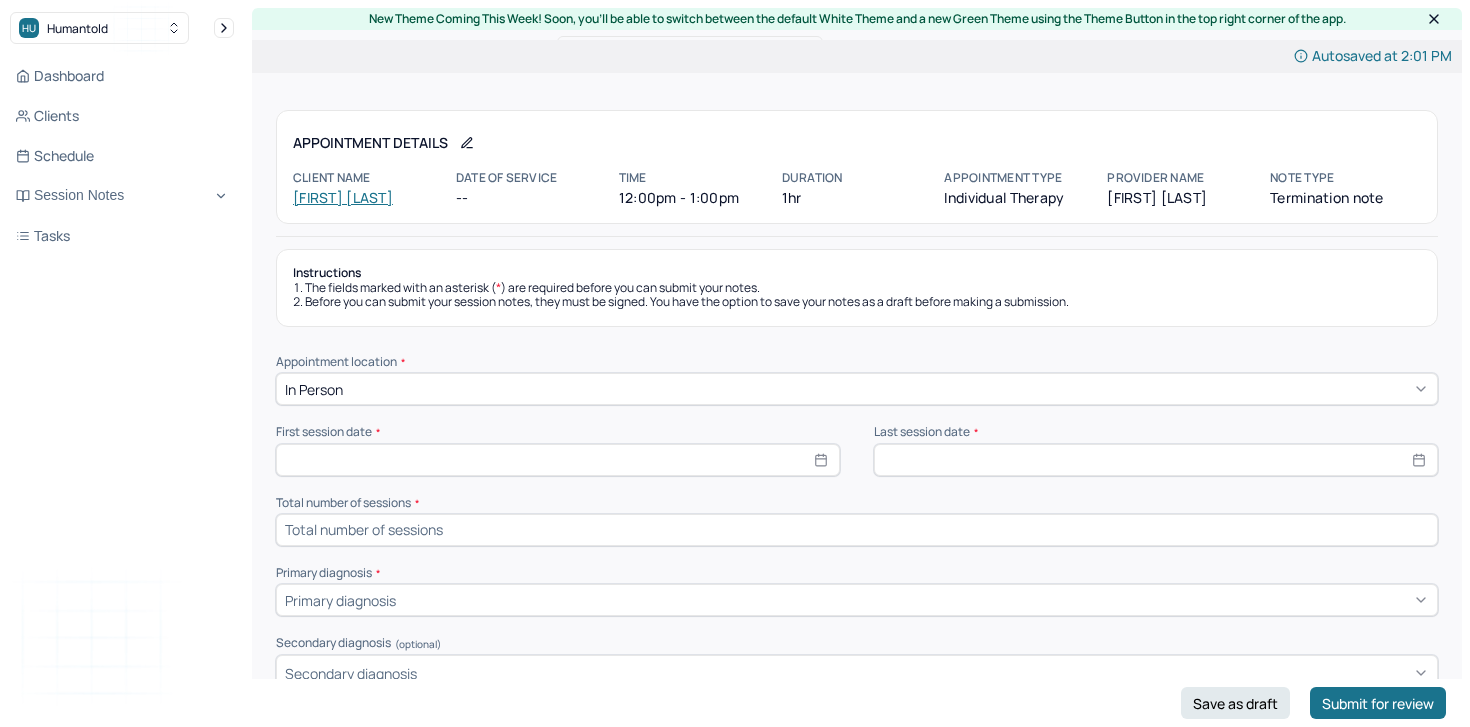scroll, scrollTop: 177, scrollLeft: 0, axis: vertical 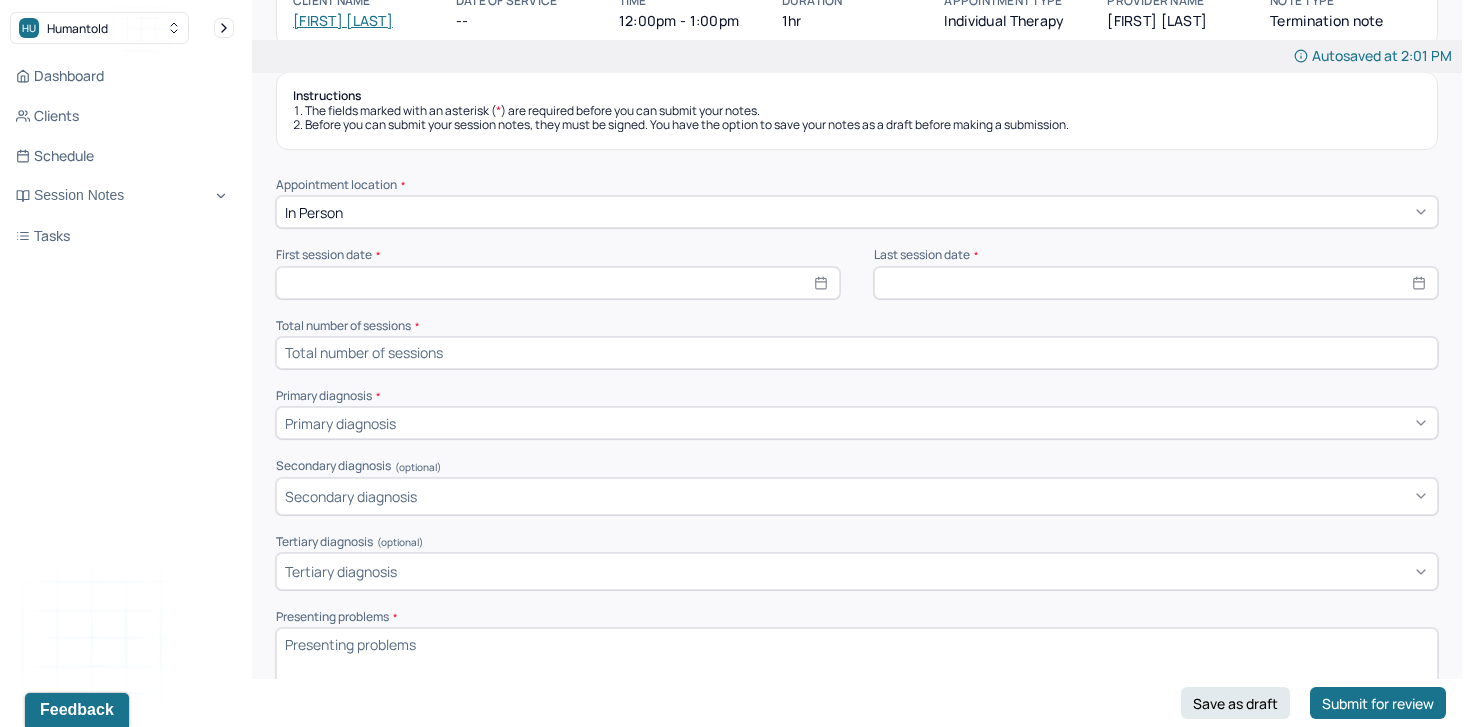 click at bounding box center (1156, 283) 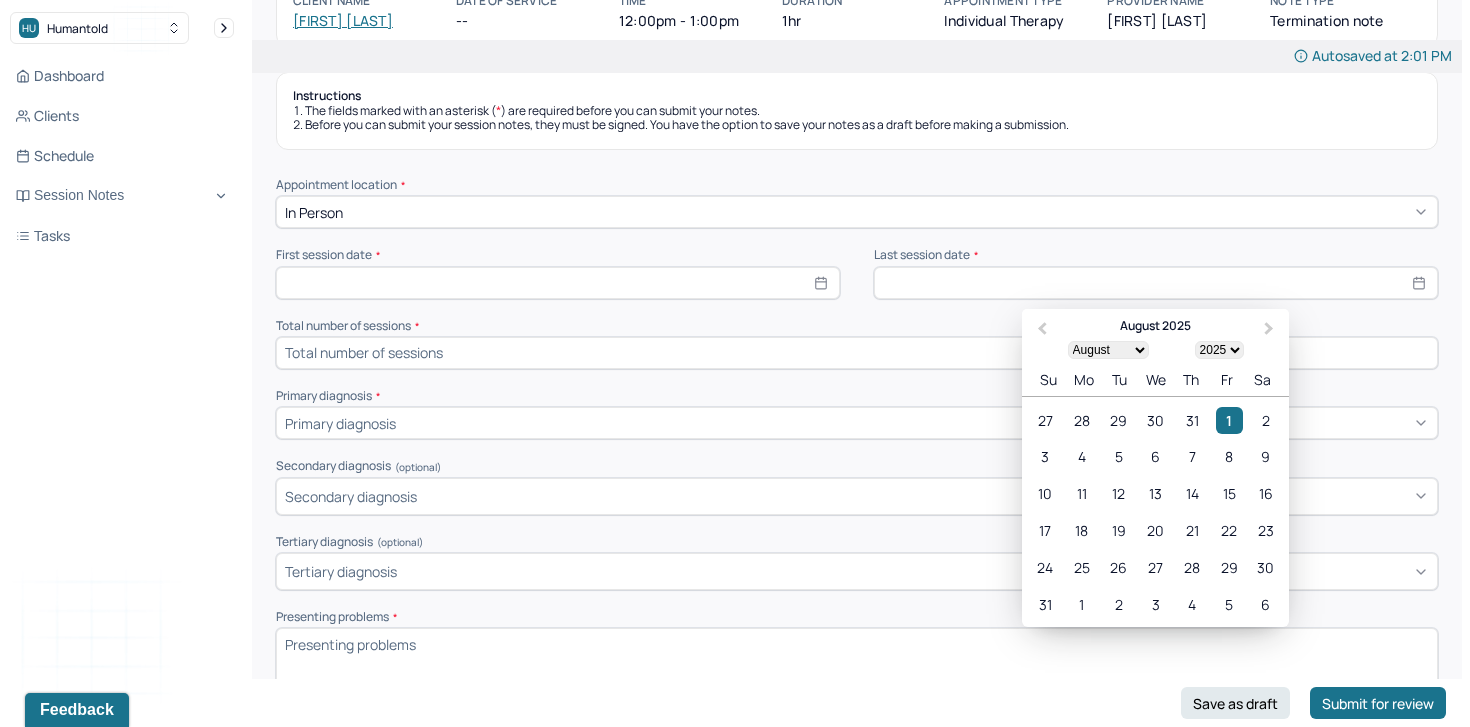 click on "January February March April May June July August September October November December" at bounding box center [1108, 349] 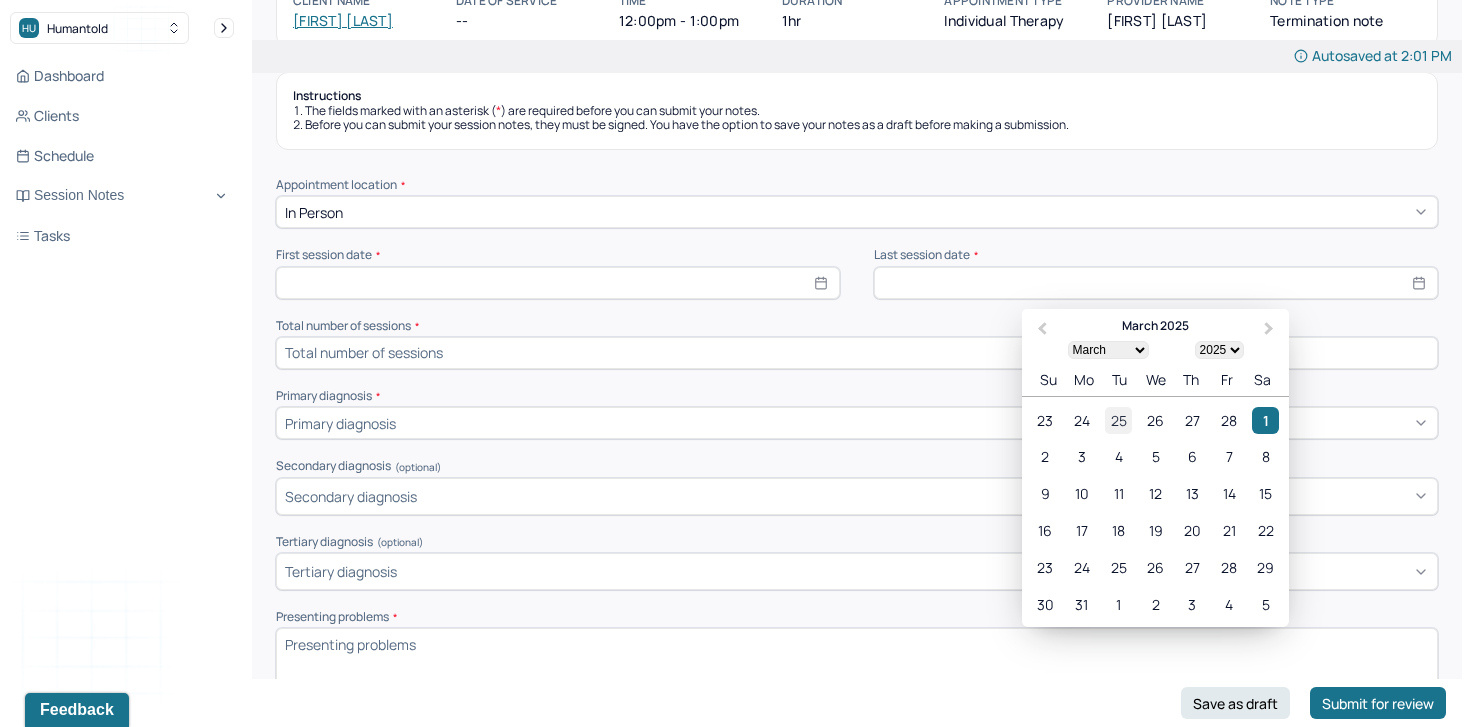click on "25" at bounding box center (1119, 419) 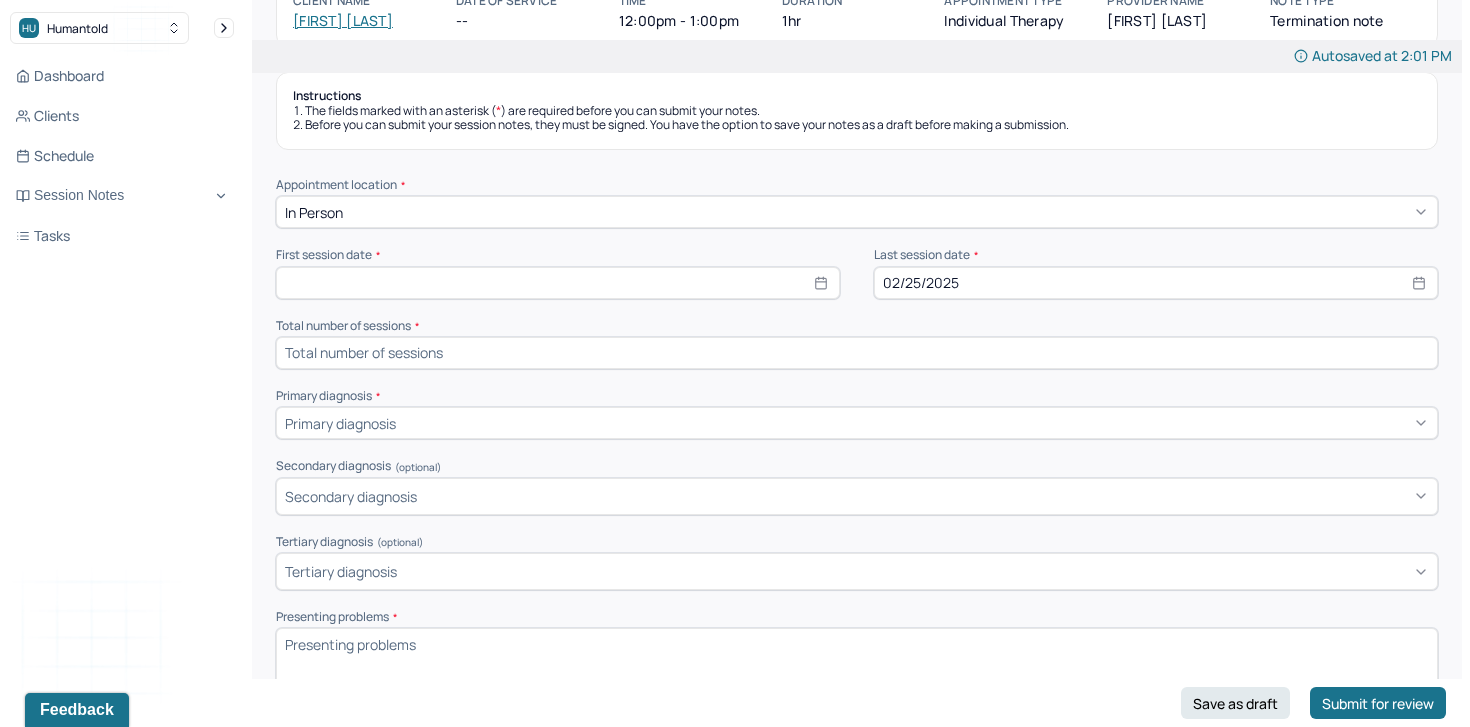 click 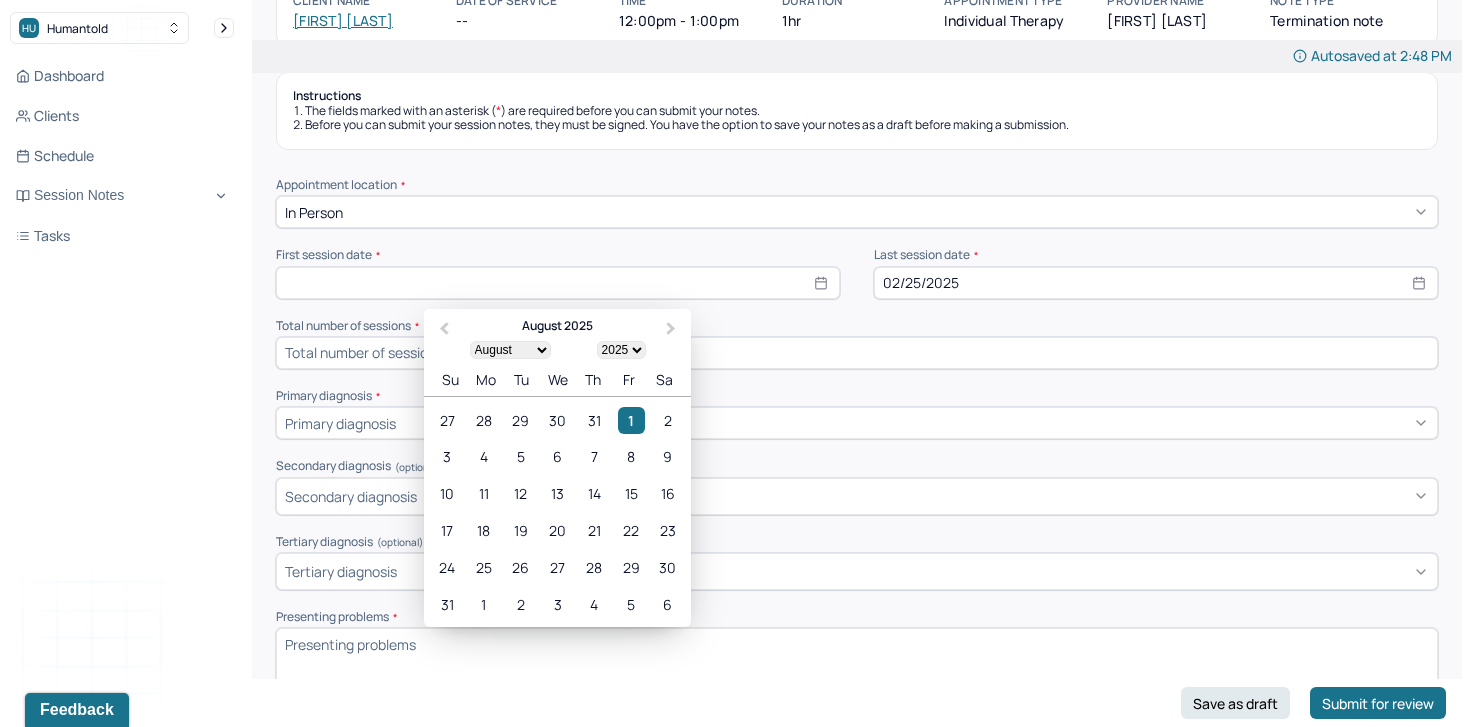 click at bounding box center [558, 283] 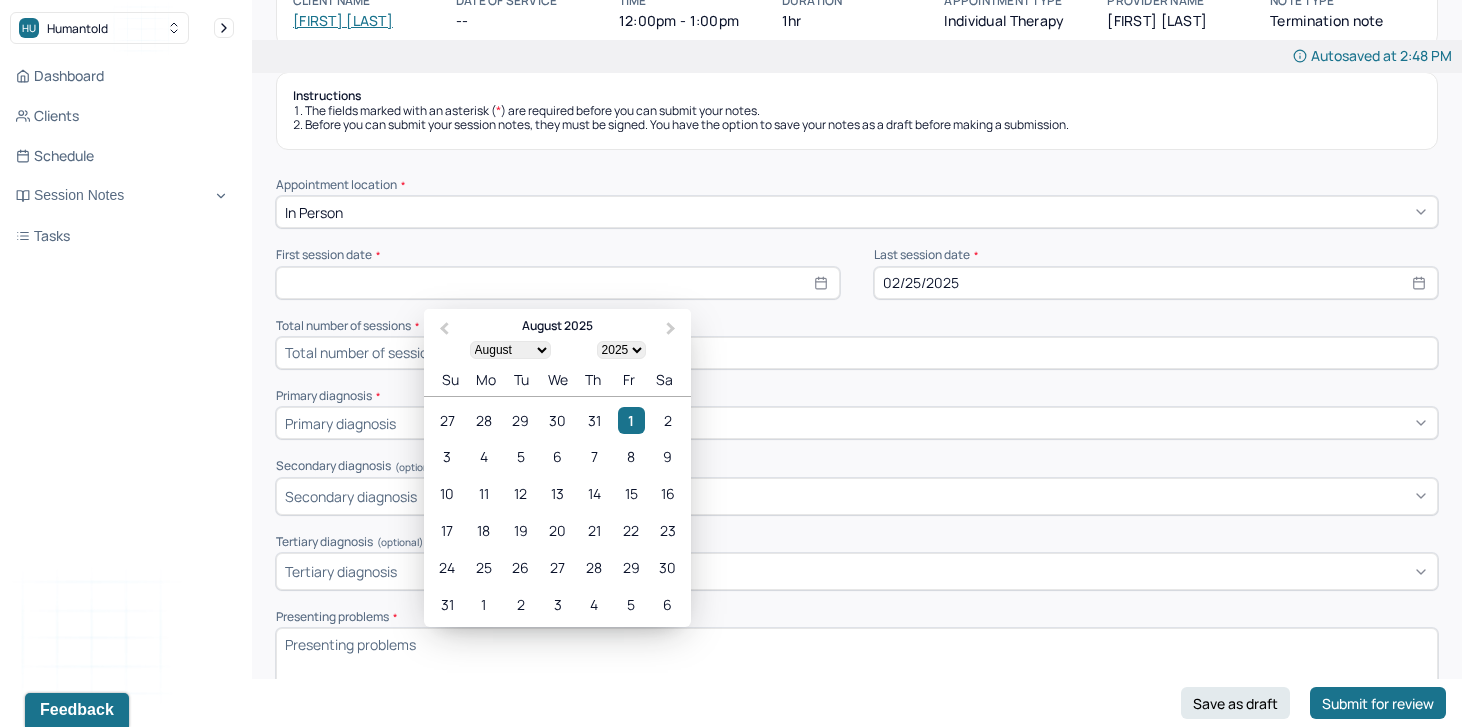 click at bounding box center (857, 353) 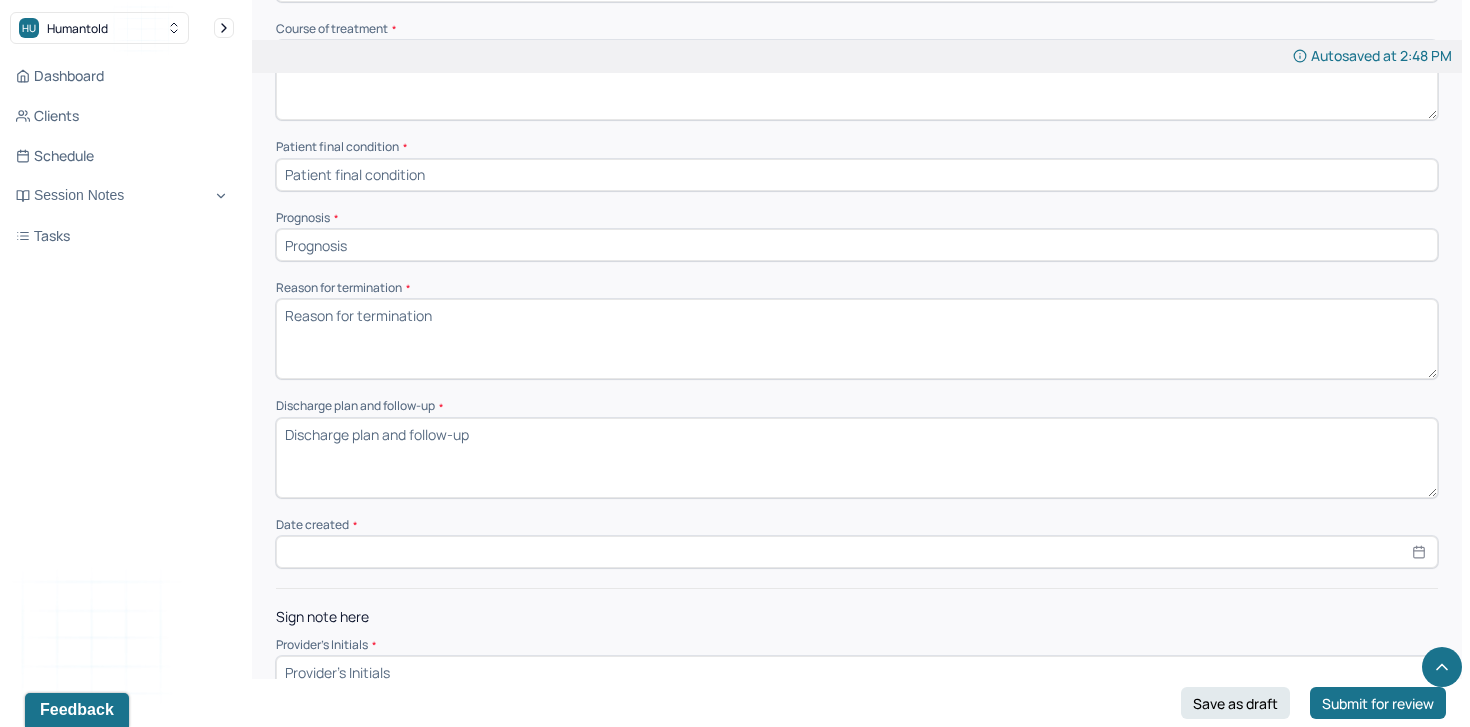 scroll, scrollTop: 1035, scrollLeft: 0, axis: vertical 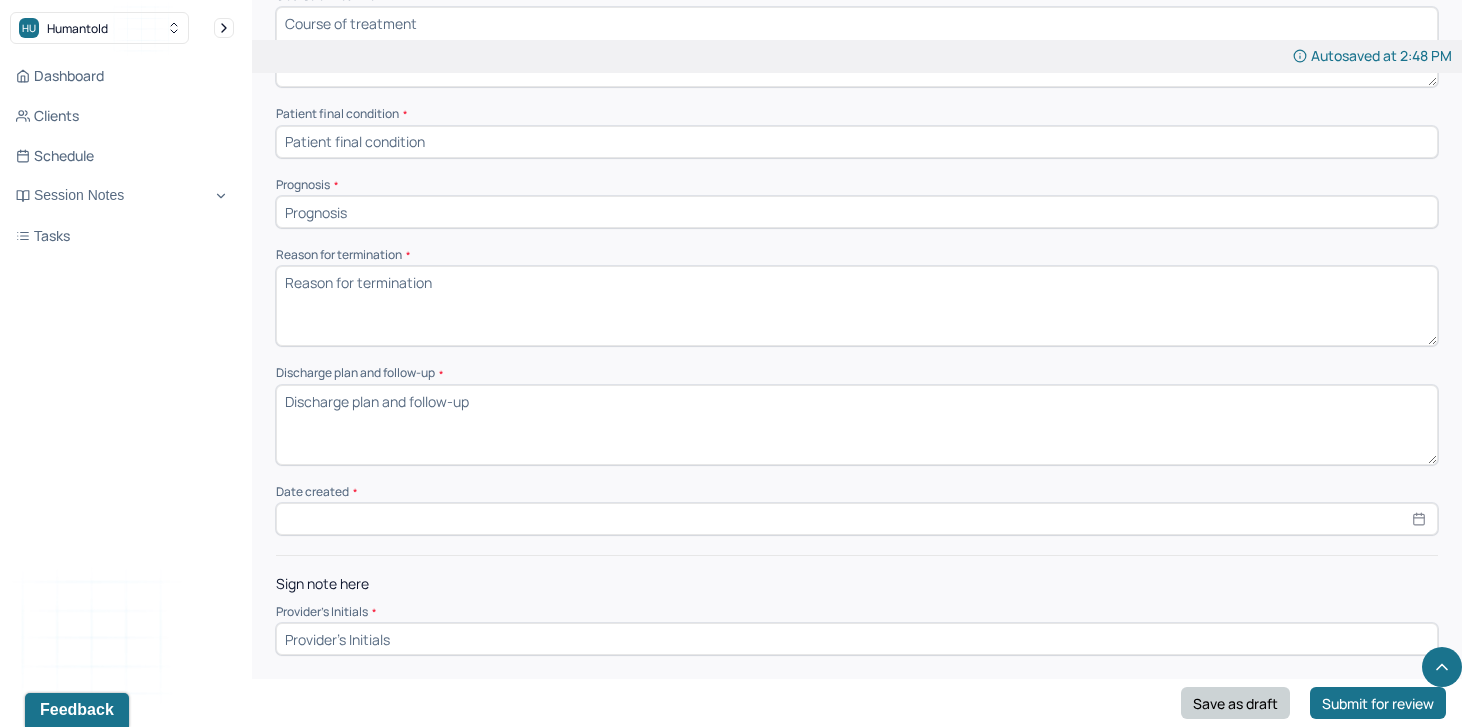 click on "Save as draft" at bounding box center (1235, 703) 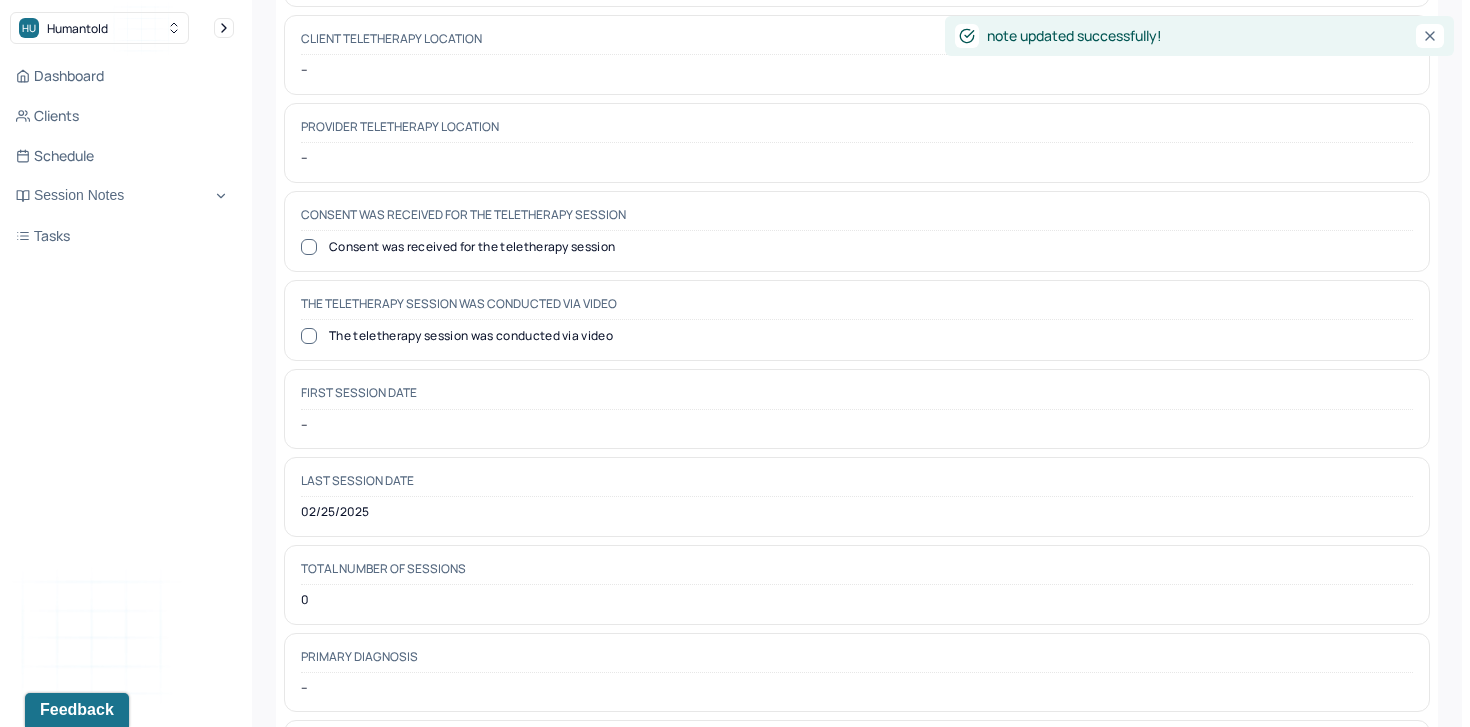 scroll, scrollTop: 0, scrollLeft: 0, axis: both 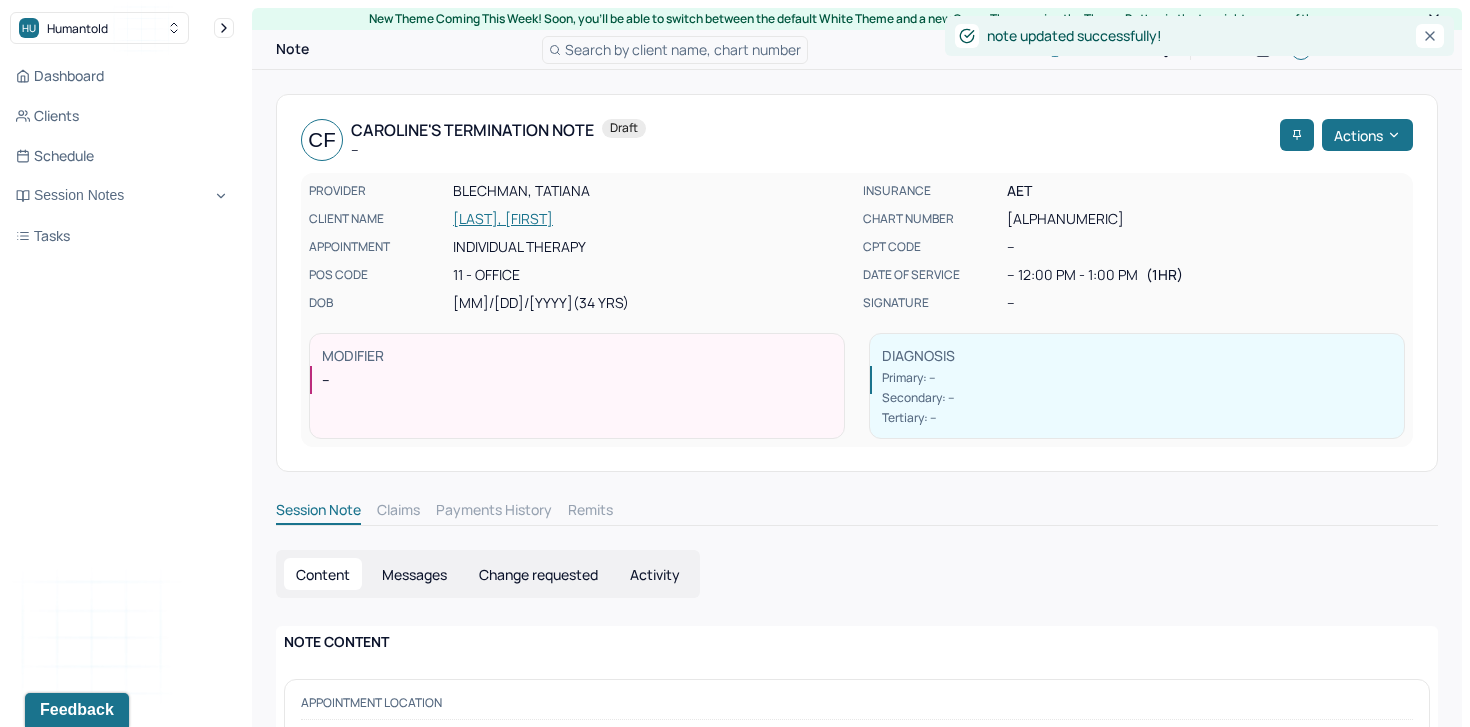 click on "[LAST], [FIRST]" at bounding box center [652, 219] 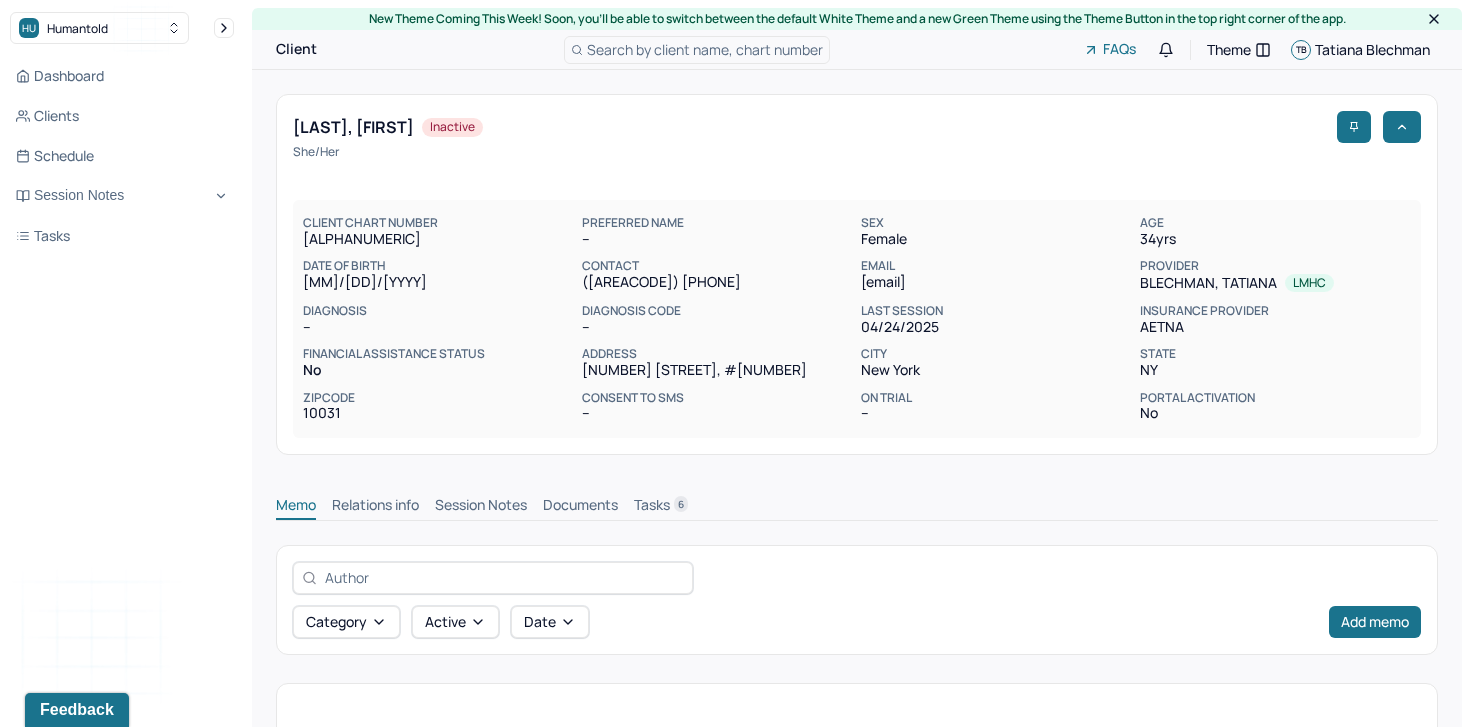 click on "Relations info" at bounding box center [375, 507] 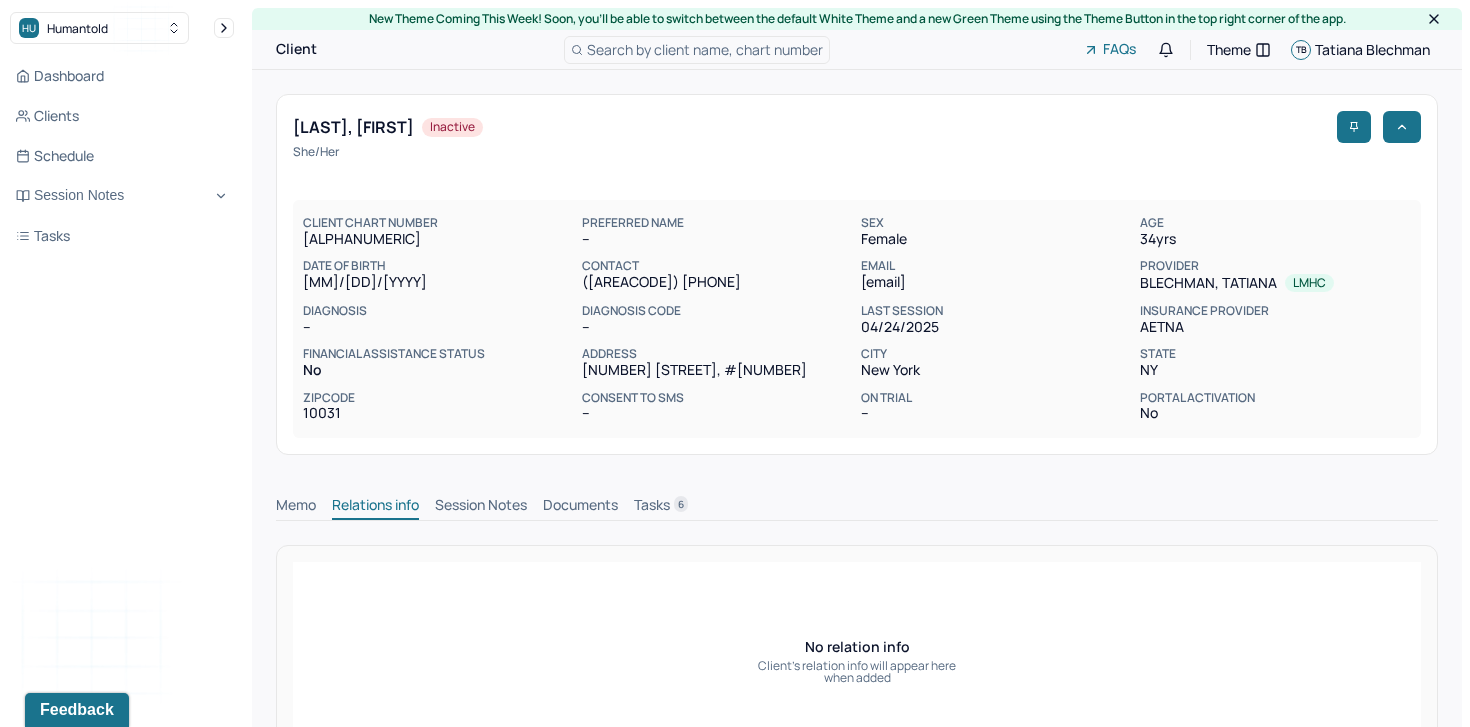 click on "Session Notes" at bounding box center [481, 507] 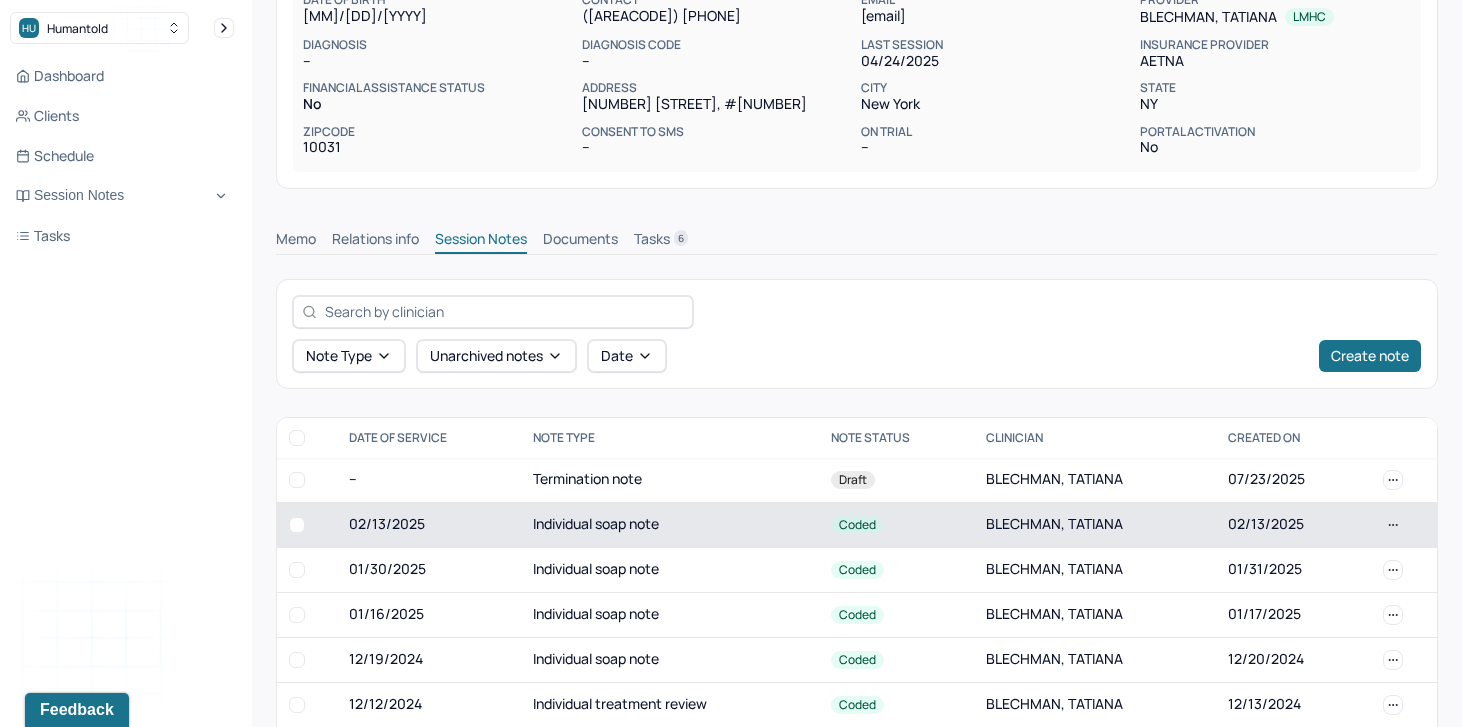 click on "02/13/2025" at bounding box center (429, 524) 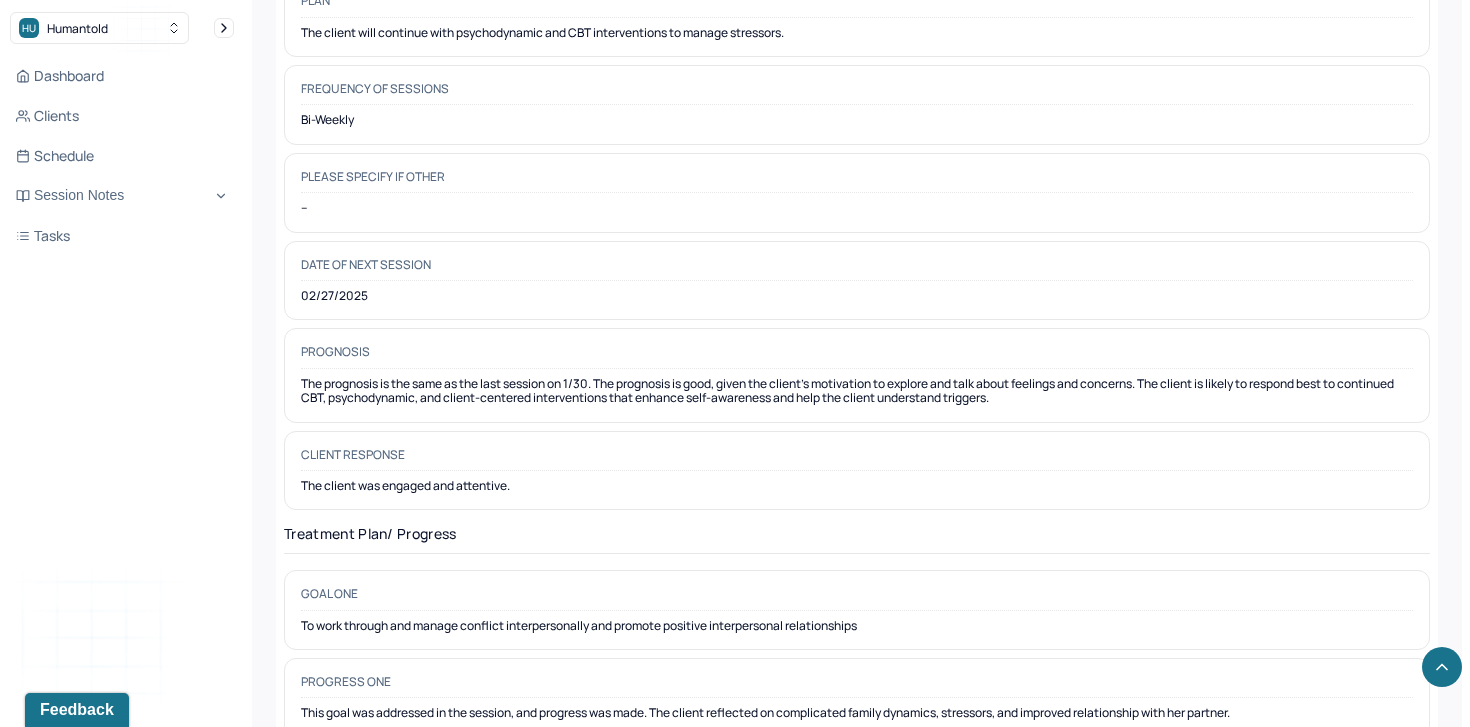 scroll, scrollTop: 3014, scrollLeft: 0, axis: vertical 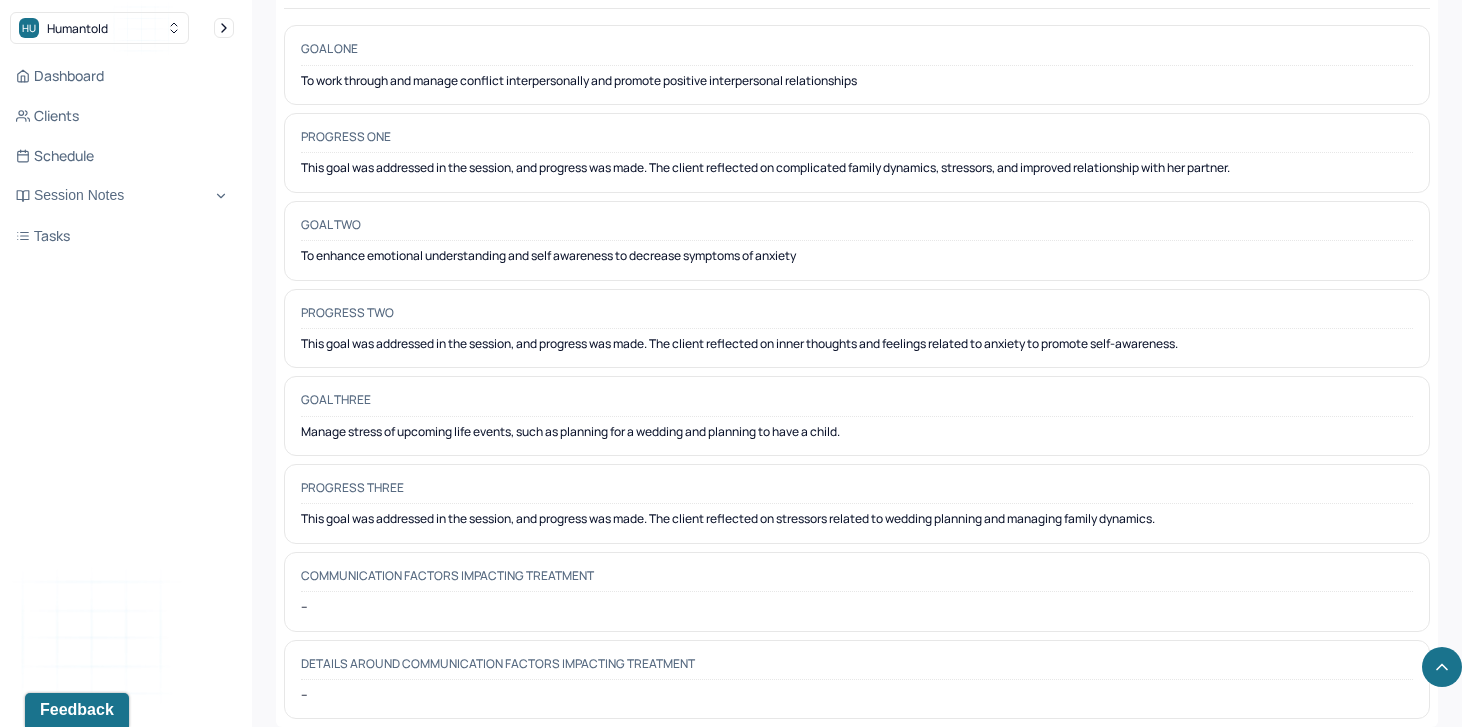 click on "To work through and manage conflict interpersonally and promote positive interpersonal relationships" at bounding box center (857, 81) 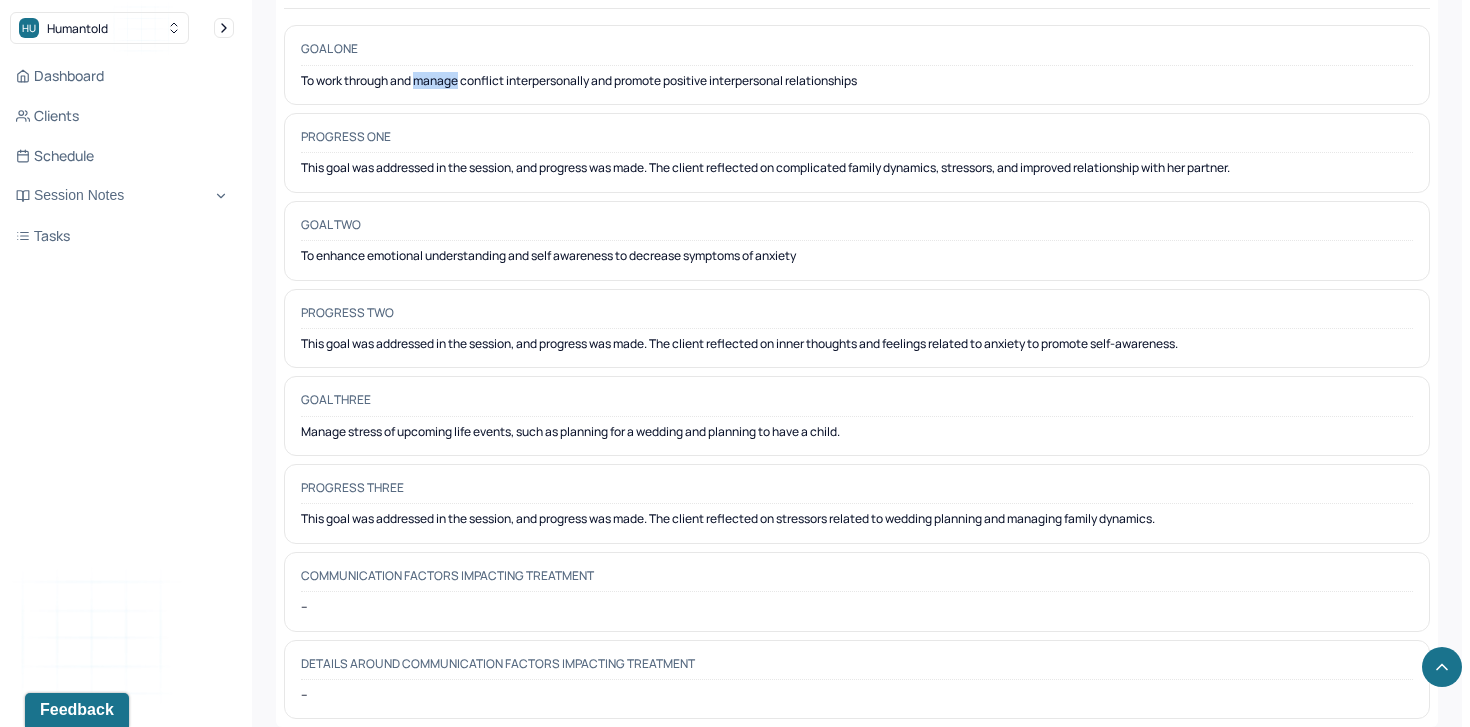 click on "To work through and manage conflict interpersonally and promote positive interpersonal relationships" at bounding box center (857, 81) 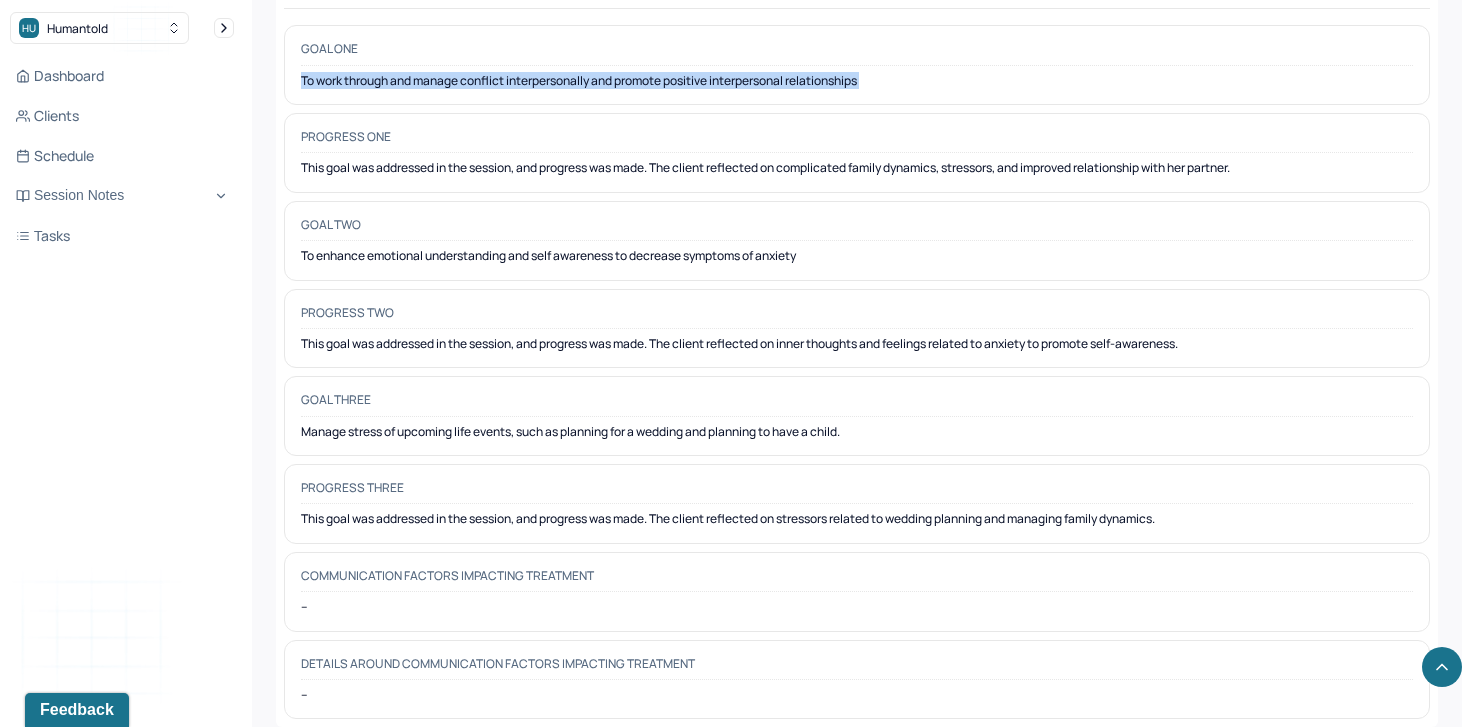 click on "To work through and manage conflict interpersonally and promote positive interpersonal relationships" at bounding box center (857, 81) 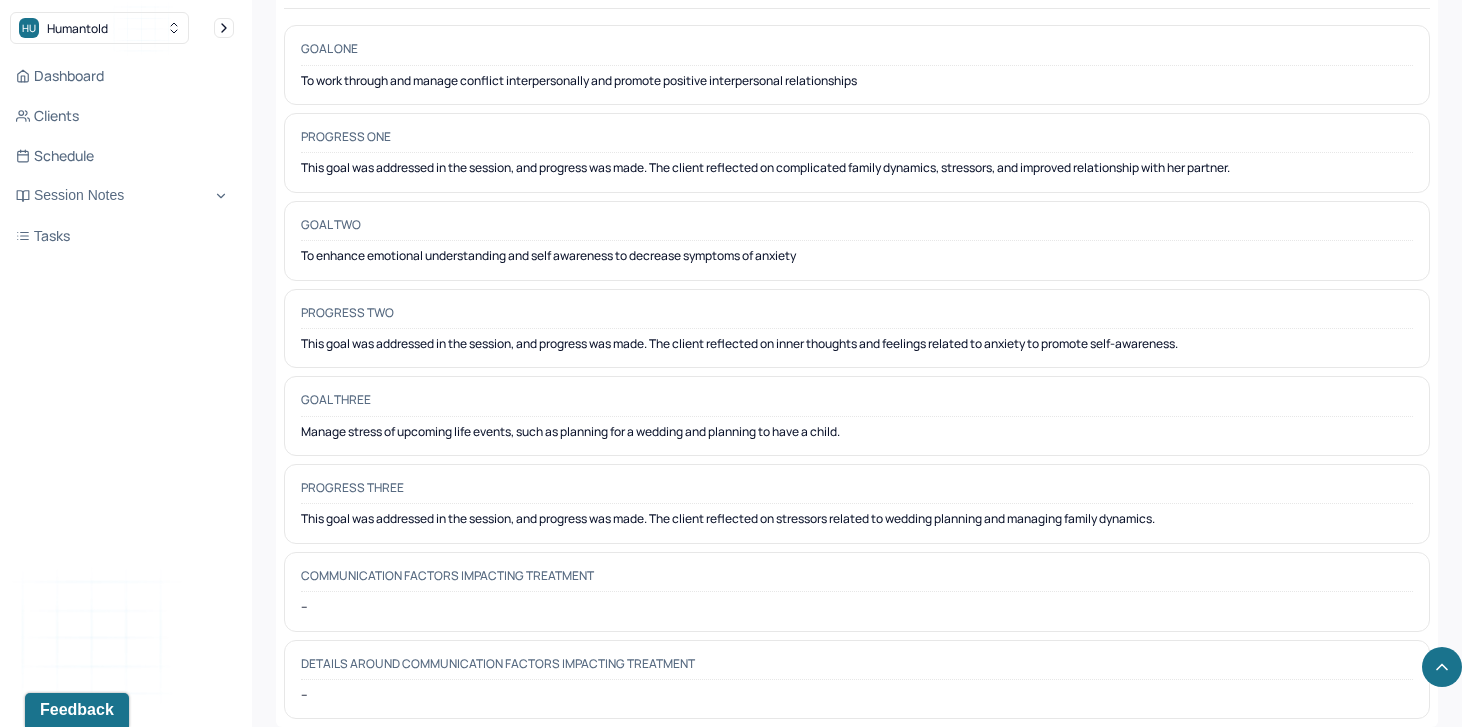 click on "To enhance emotional understanding and self awareness to decrease symptoms of anxiety" at bounding box center (857, 256) 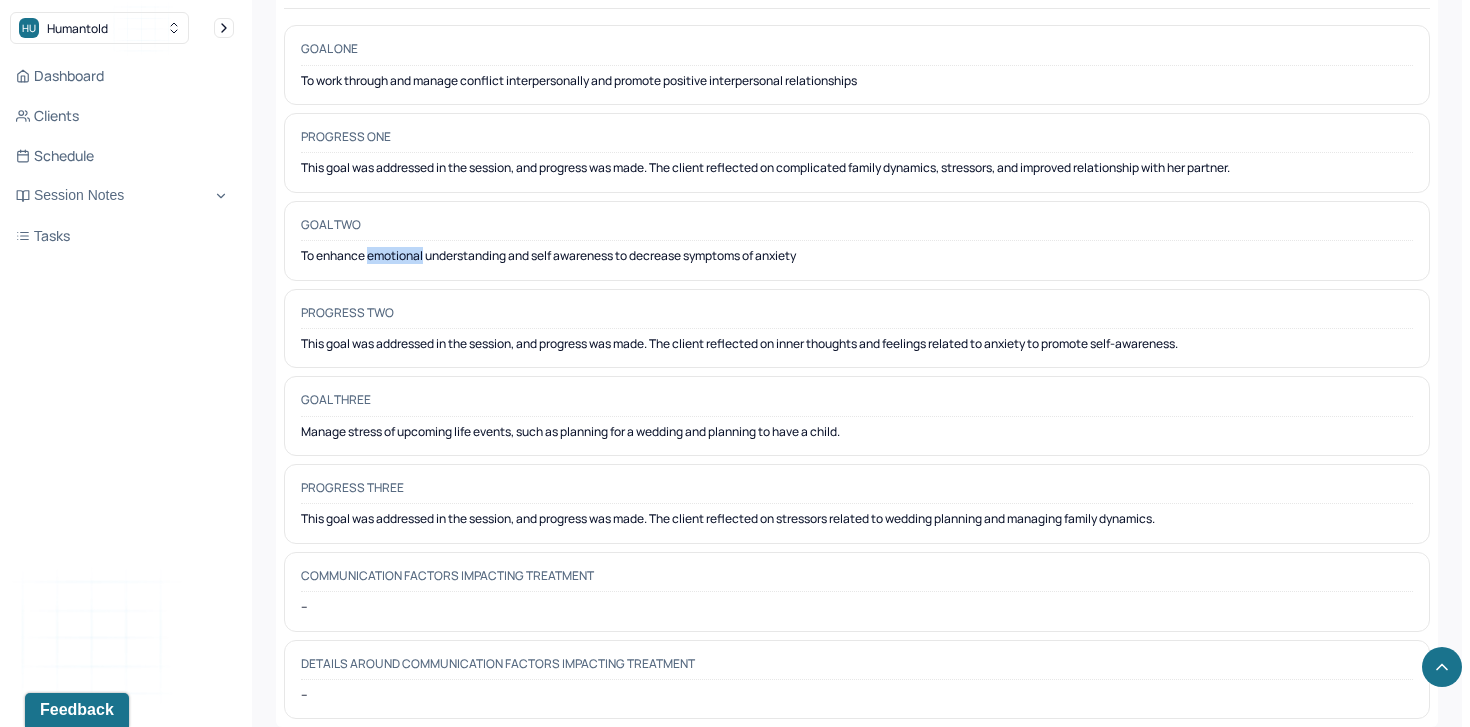 click on "To enhance emotional understanding and self awareness to decrease symptoms of anxiety" at bounding box center [857, 256] 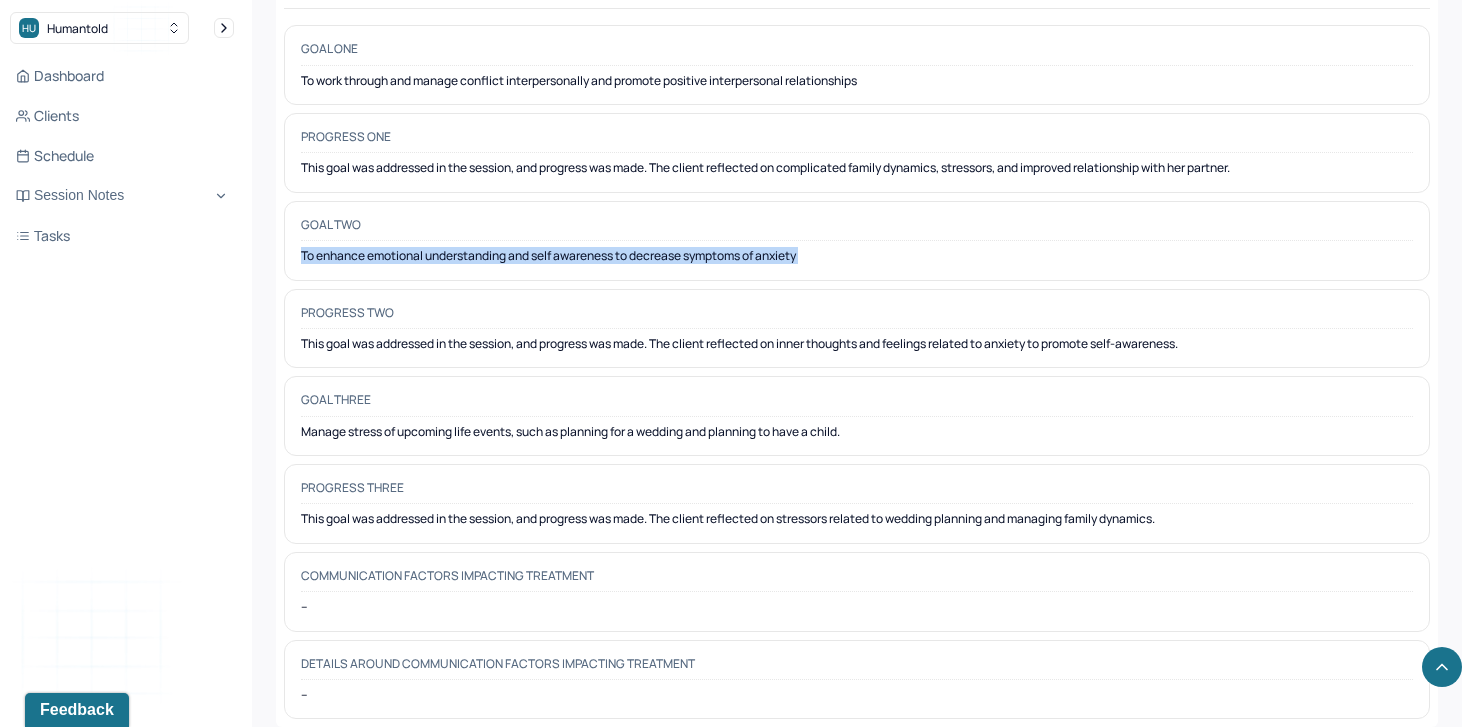 click on "To enhance emotional understanding and self awareness to decrease symptoms of anxiety" at bounding box center (857, 256) 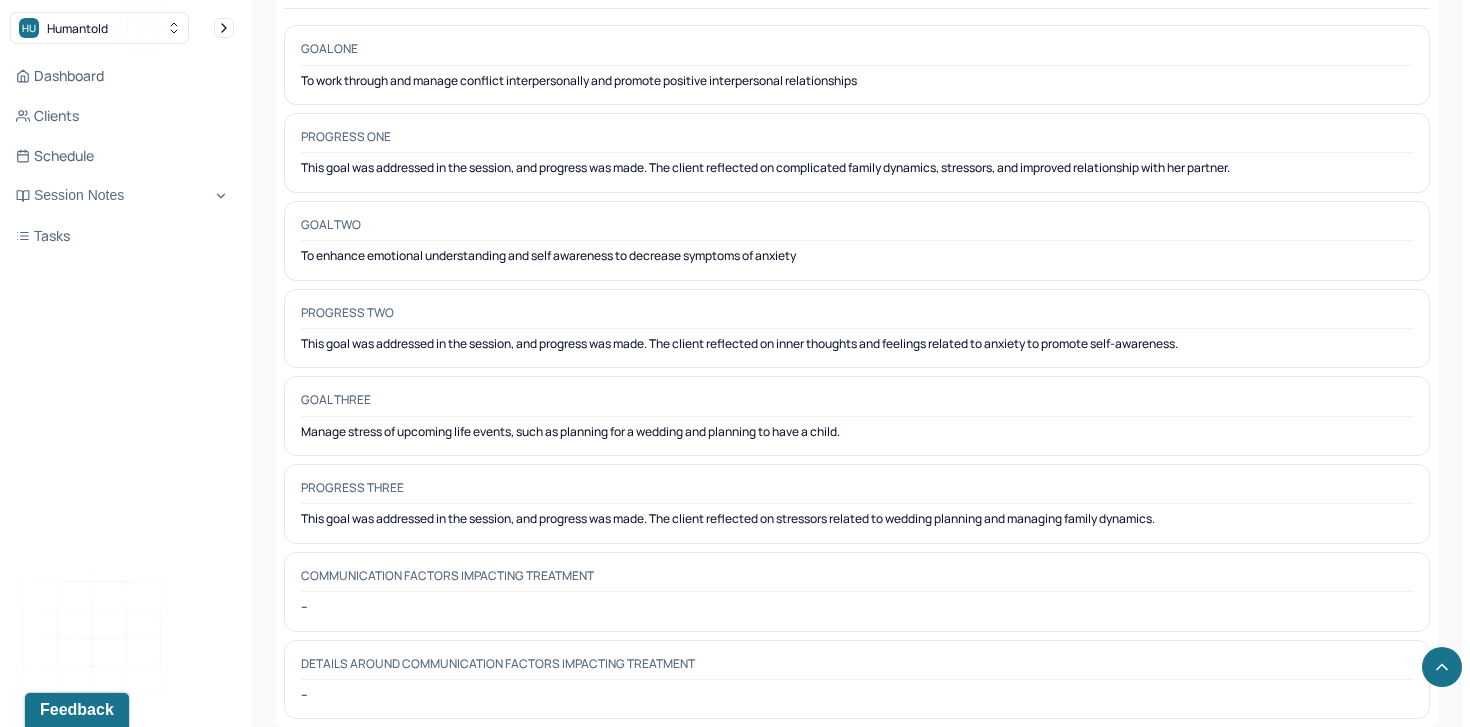 click on "Goal three Manage stress of upcoming life events, such as planning for a wedding and planning to have a child." at bounding box center [857, 416] 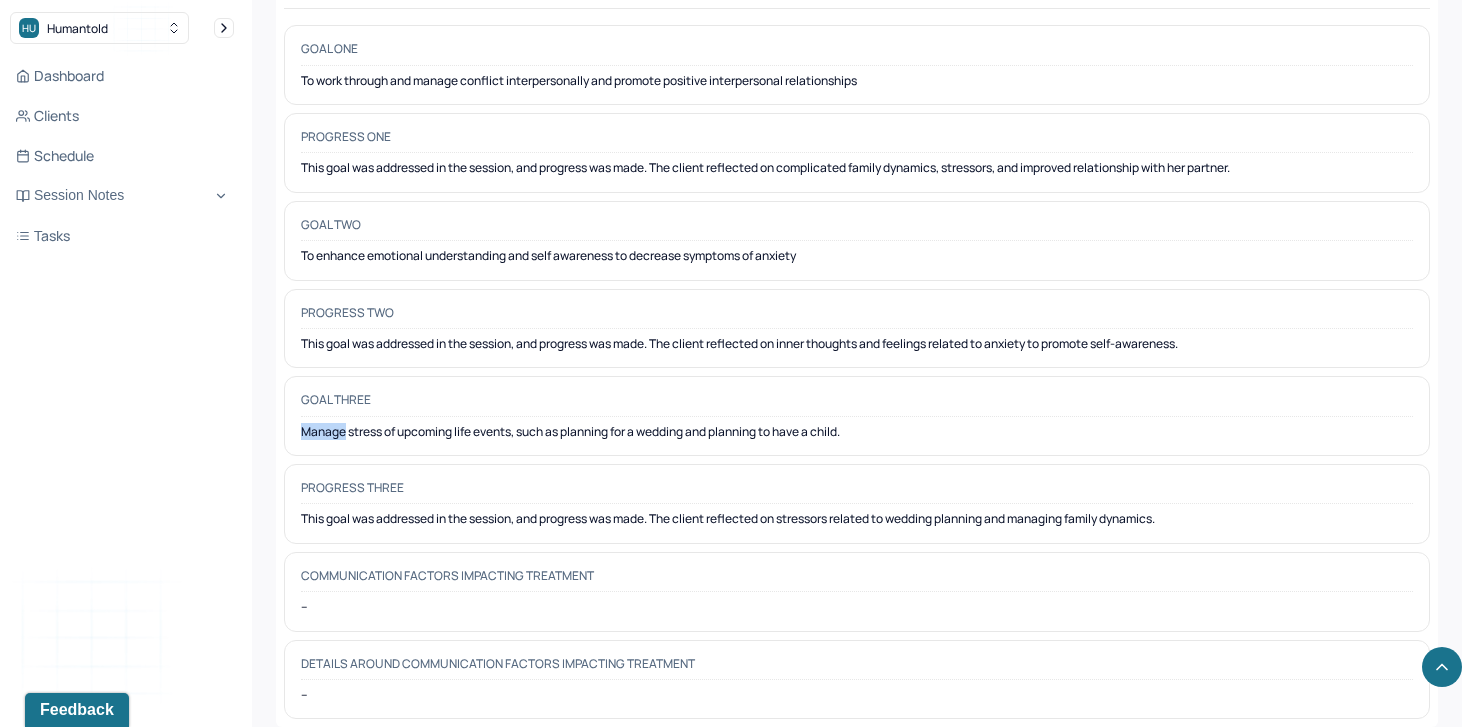 click on "Goal three Manage stress of upcoming life events, such as planning for a wedding and planning to have a child." at bounding box center [857, 416] 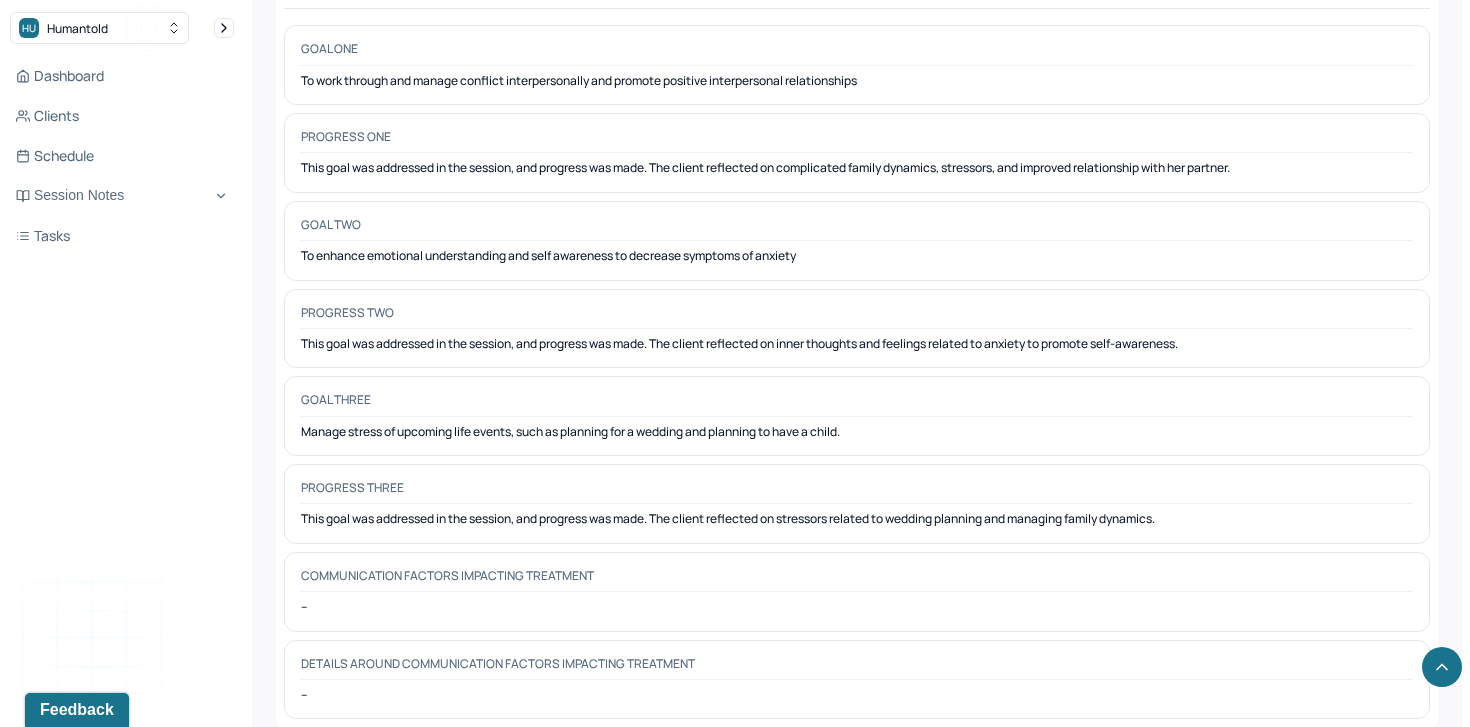 click on "Manage stress of upcoming life events, such as planning for a wedding and planning to have a child." at bounding box center [857, 432] 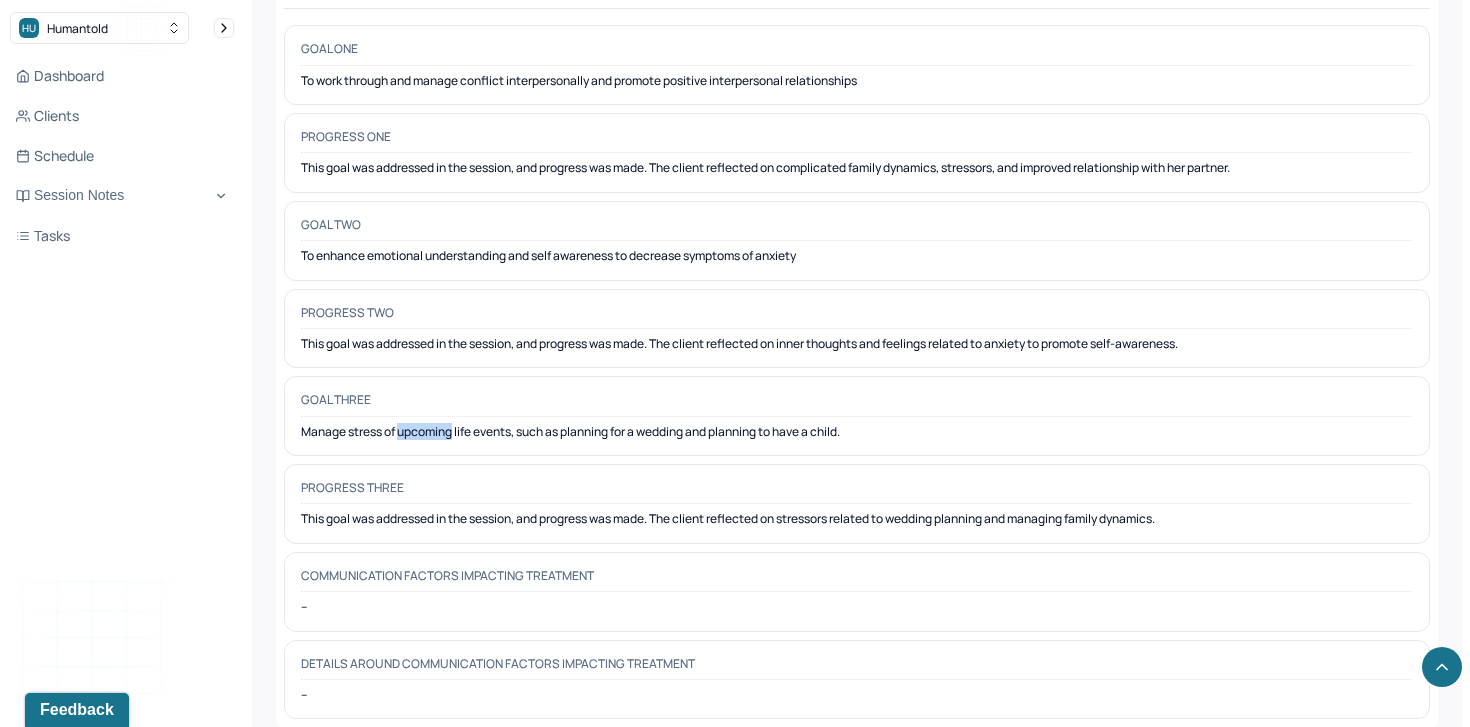 click on "Manage stress of upcoming life events, such as planning for a wedding and planning to have a child." at bounding box center [857, 432] 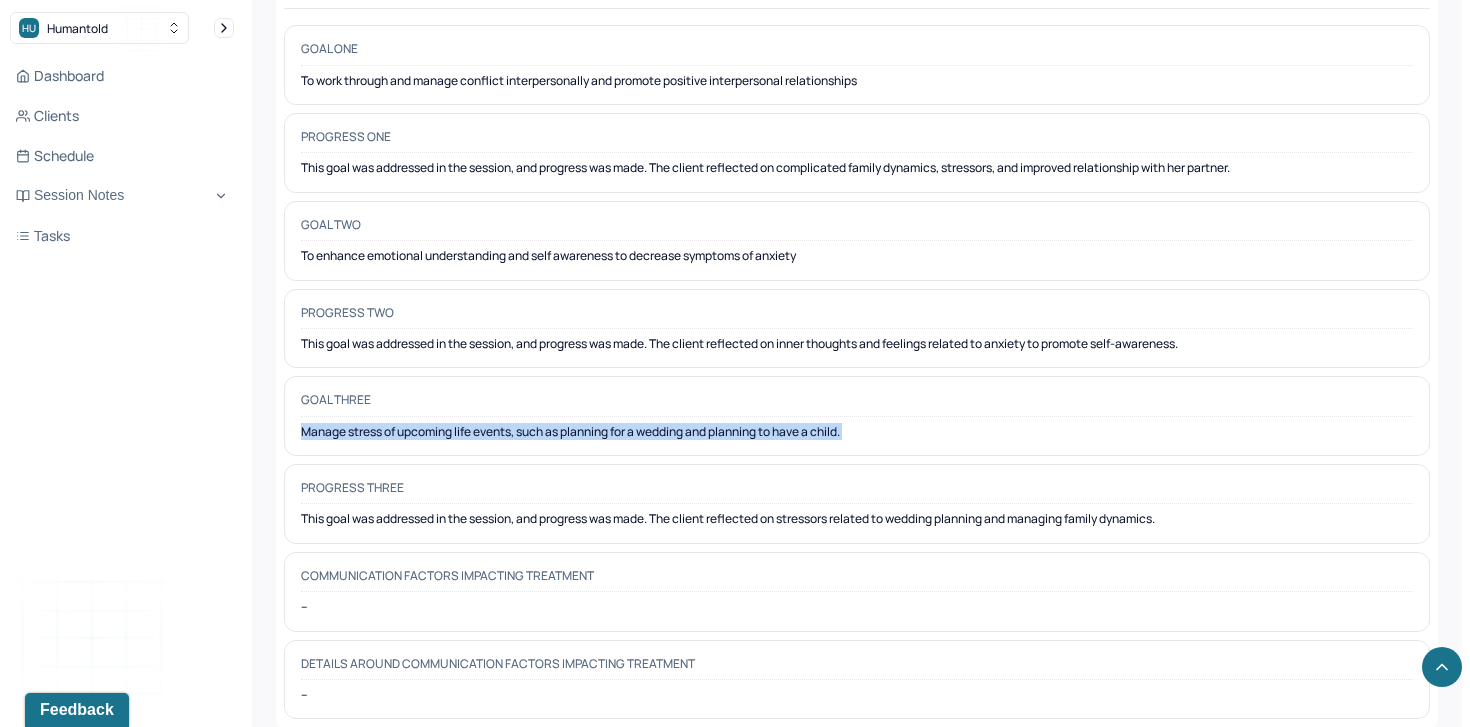 click on "Manage stress of upcoming life events, such as planning for a wedding and planning to have a child." at bounding box center [857, 432] 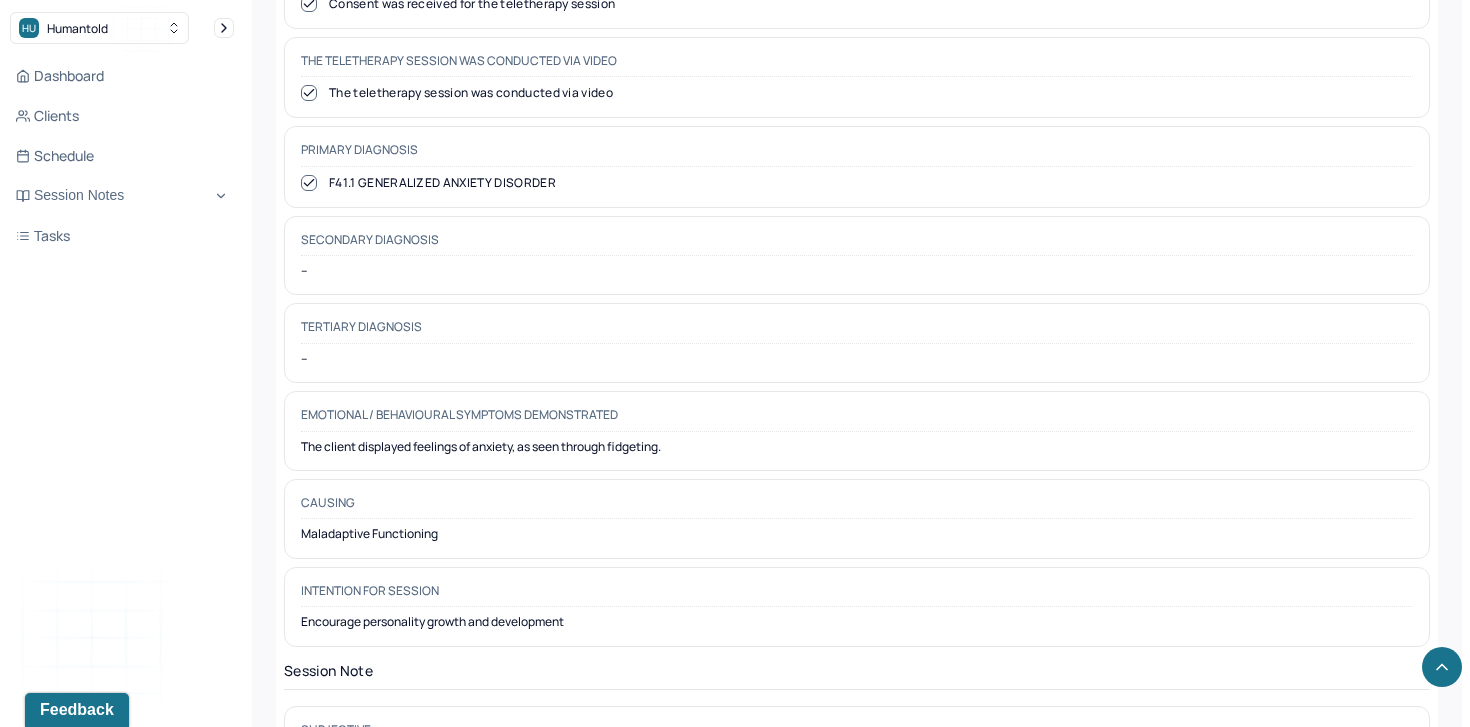 scroll, scrollTop: 1009, scrollLeft: 0, axis: vertical 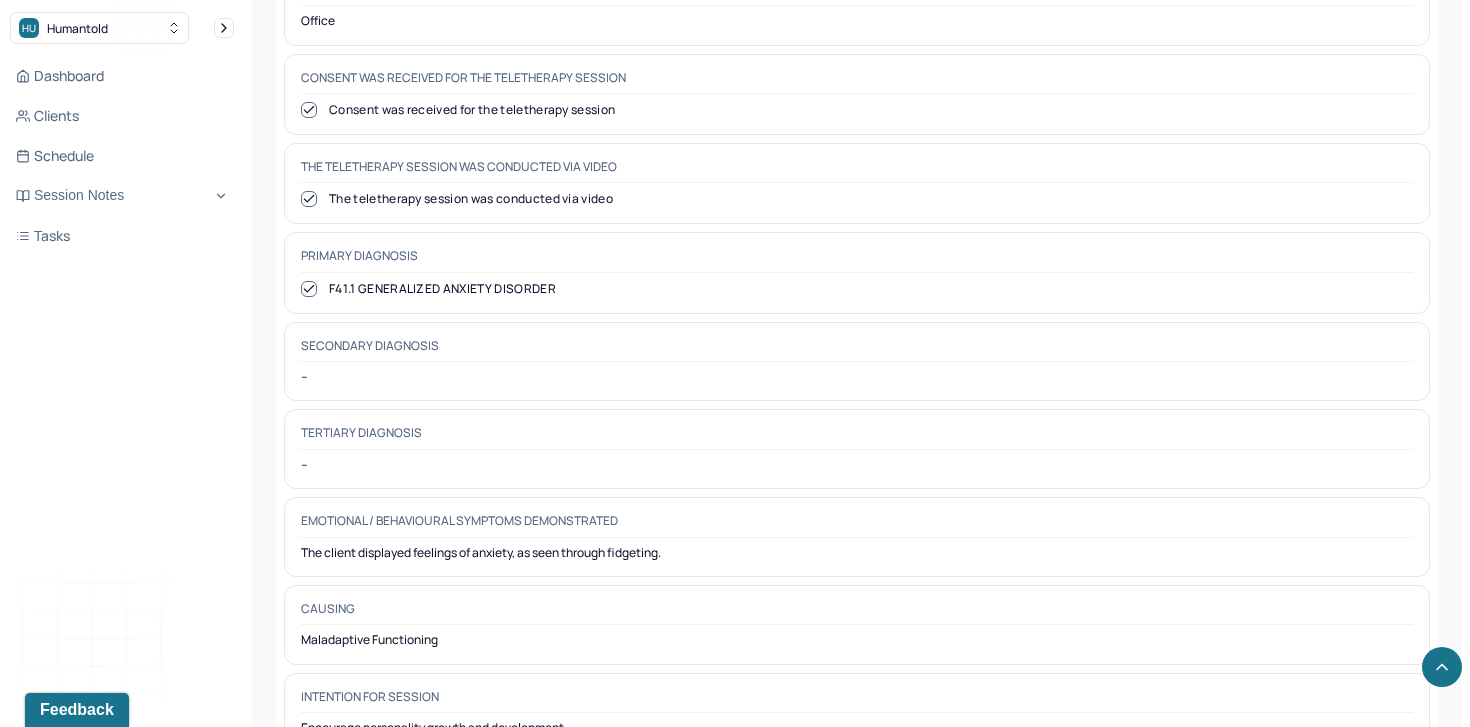 click on "F41.1 GENERALIZED ANXIETY DISORDER" at bounding box center (857, 289) 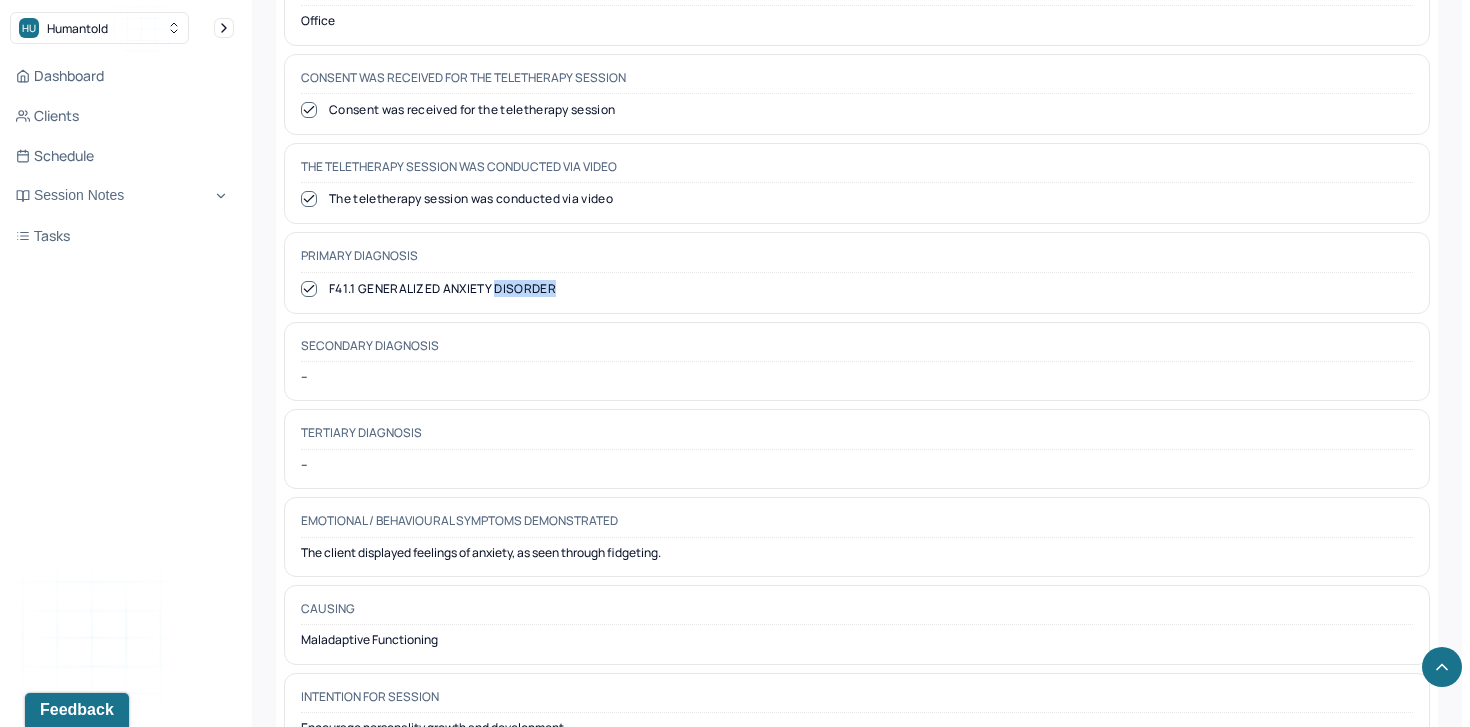 click on "F41.1 GENERALIZED ANXIETY DISORDER" at bounding box center (857, 289) 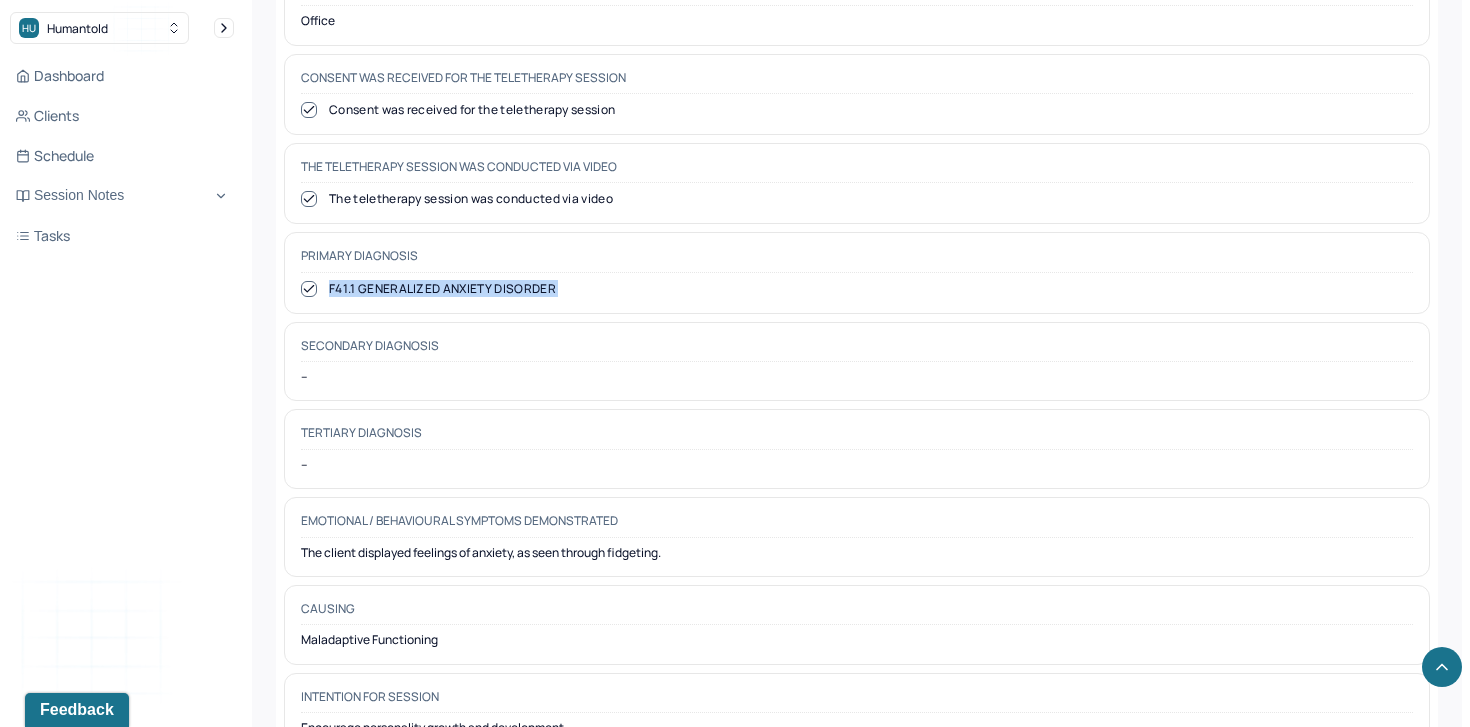 click on "F41.1 GENERALIZED ANXIETY DISORDER" at bounding box center [857, 289] 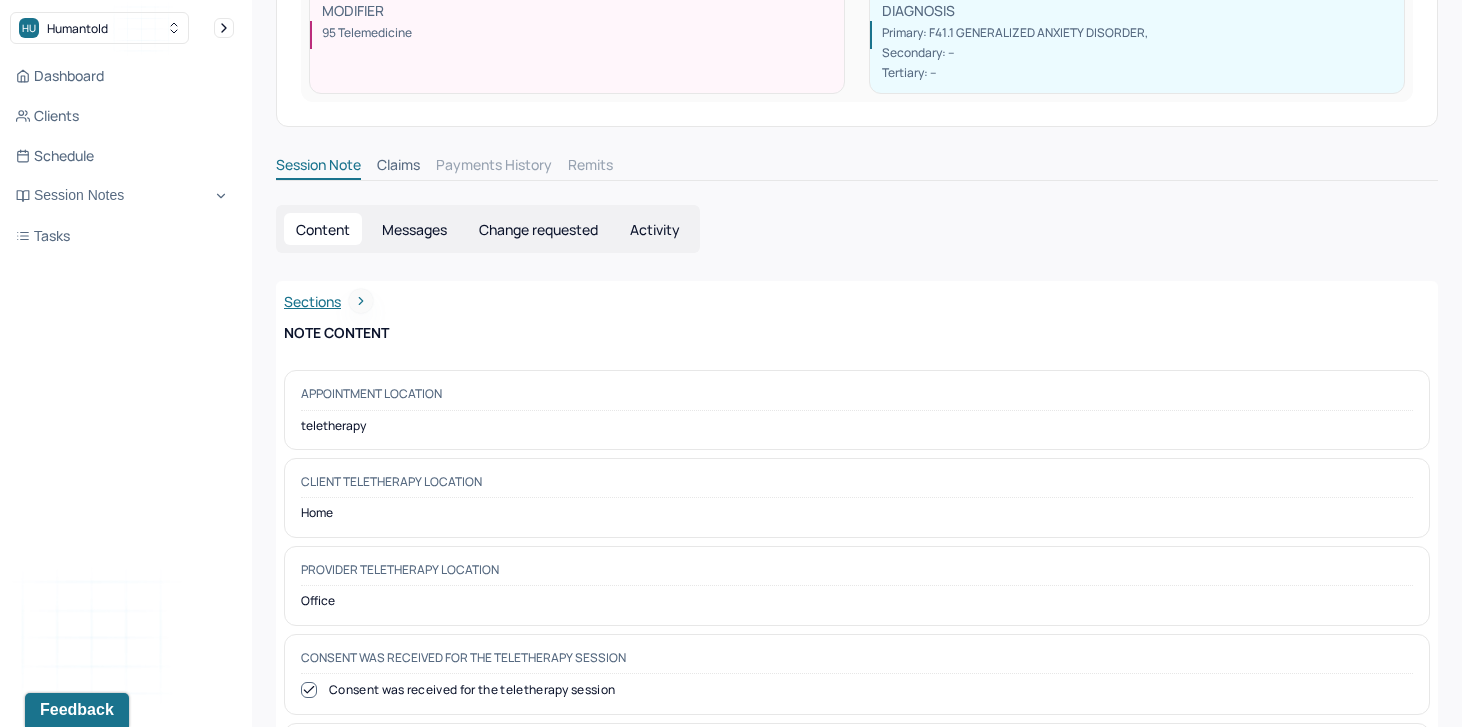 scroll, scrollTop: 120, scrollLeft: 0, axis: vertical 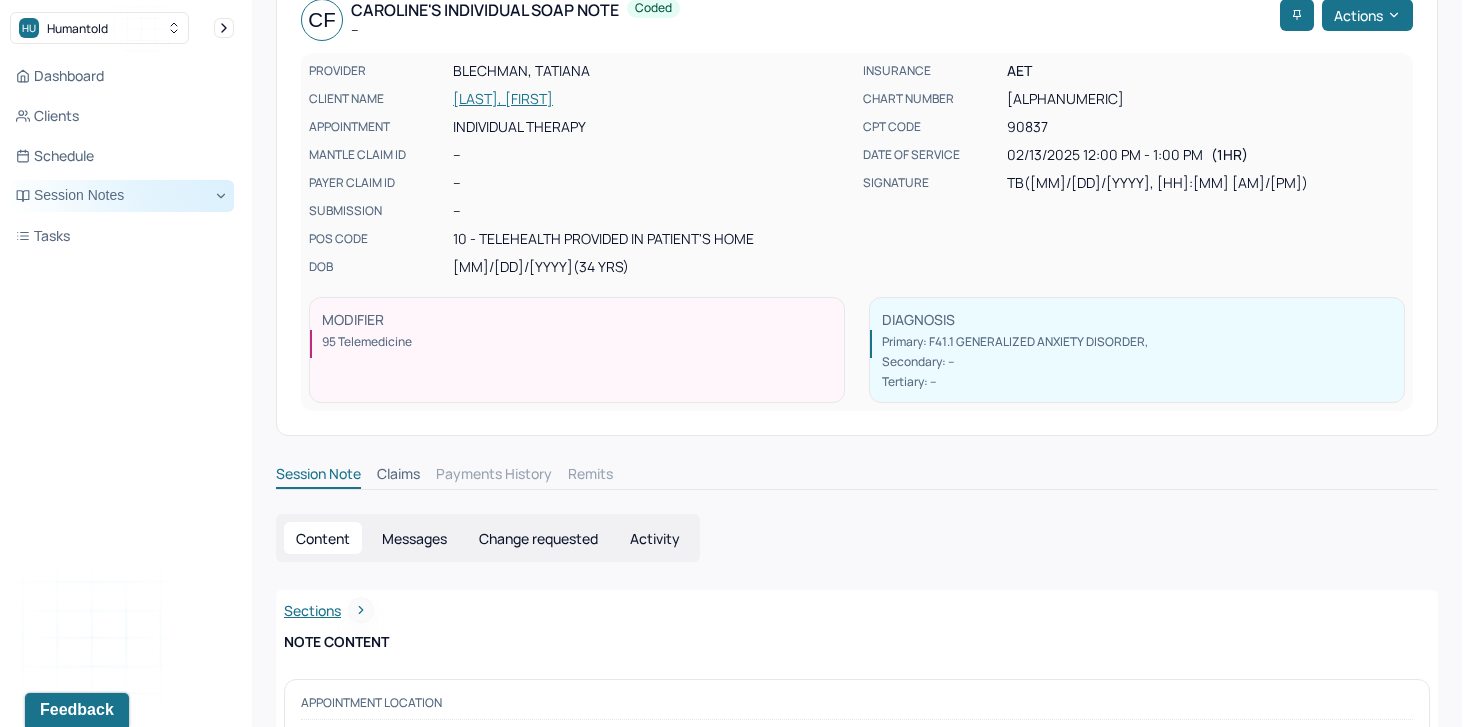 click on "Session Notes" at bounding box center [122, 196] 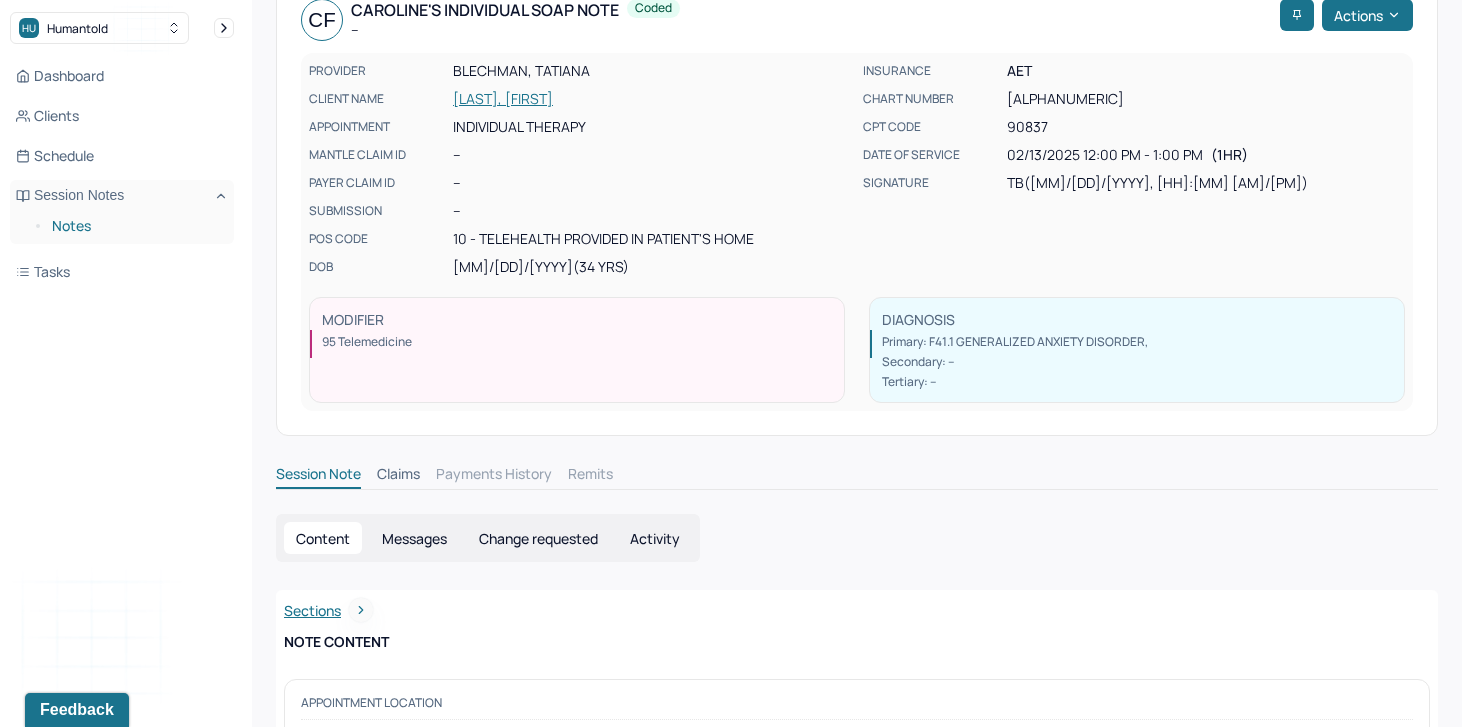 click on "Notes" at bounding box center (135, 226) 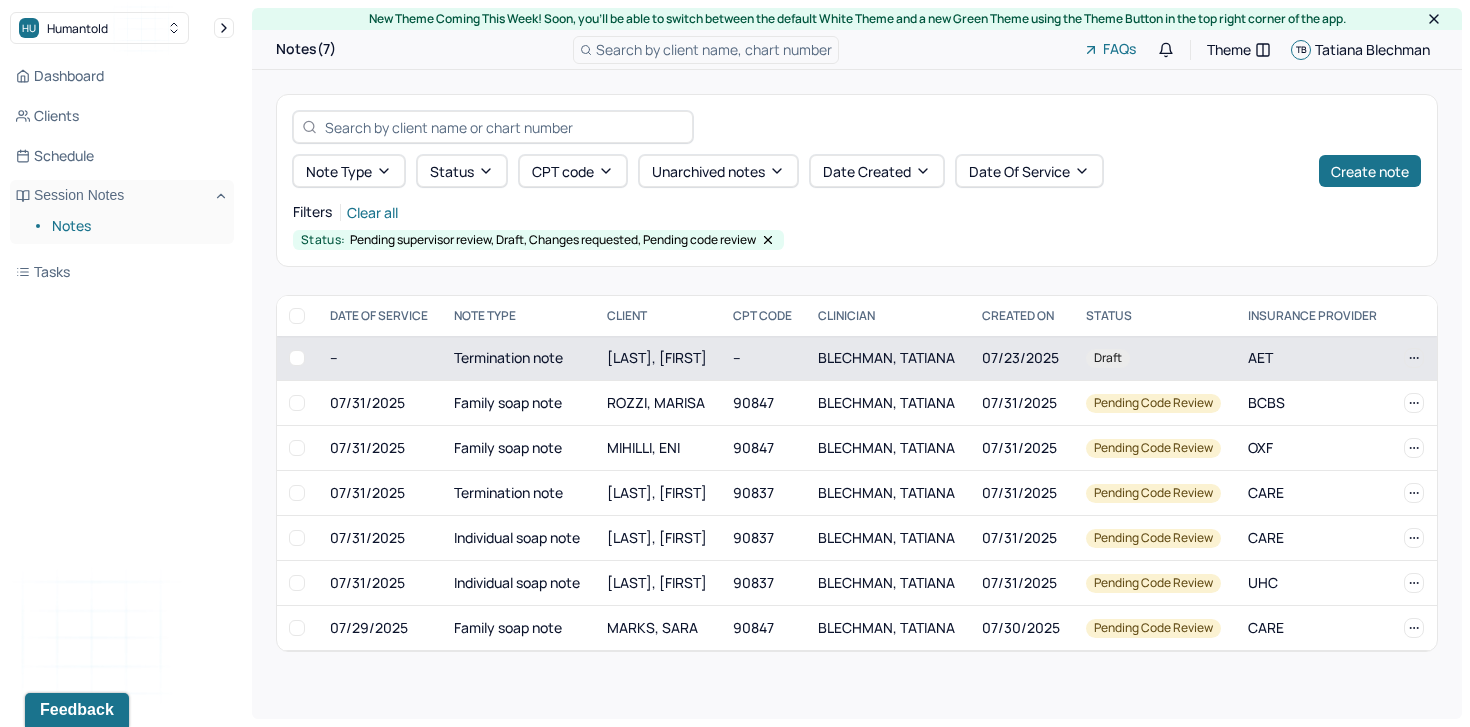 click on "[LAST], [FIRST]" at bounding box center (657, 357) 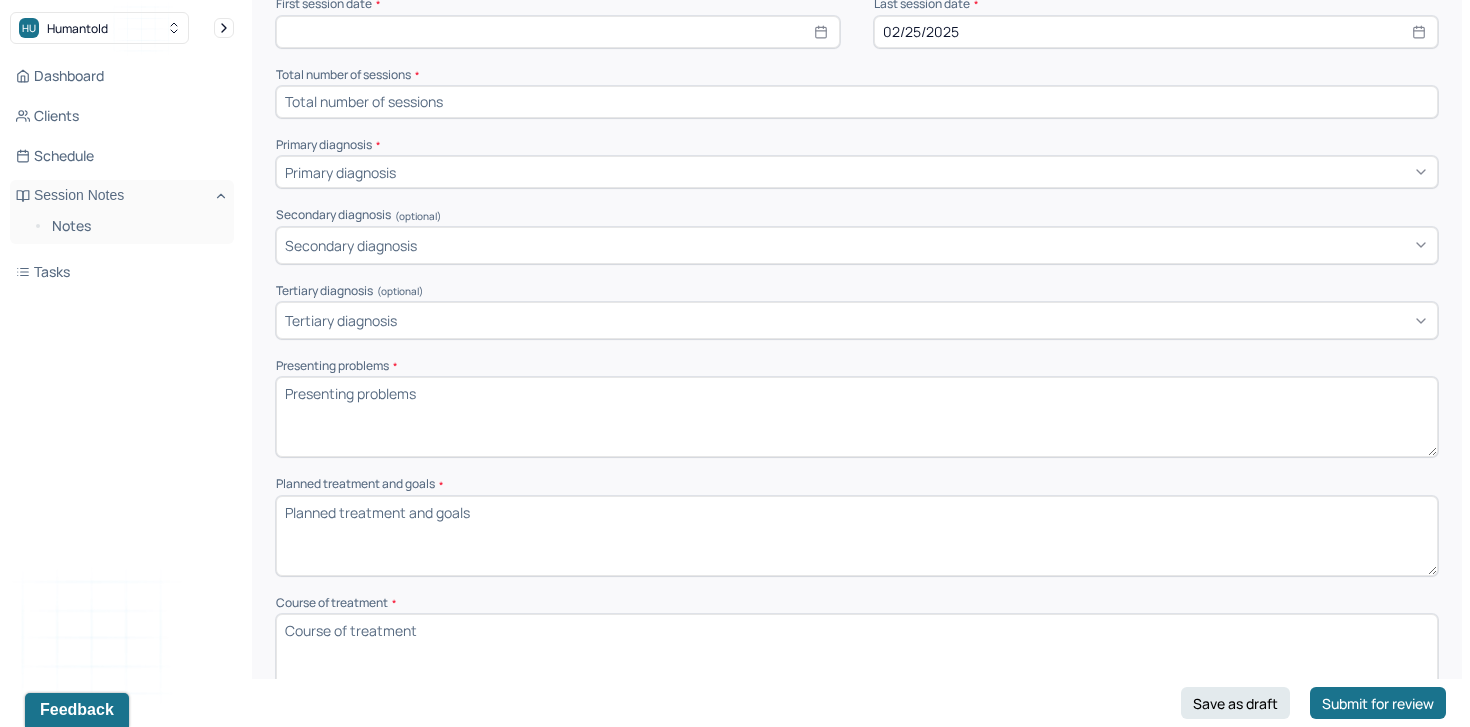 scroll, scrollTop: 385, scrollLeft: 0, axis: vertical 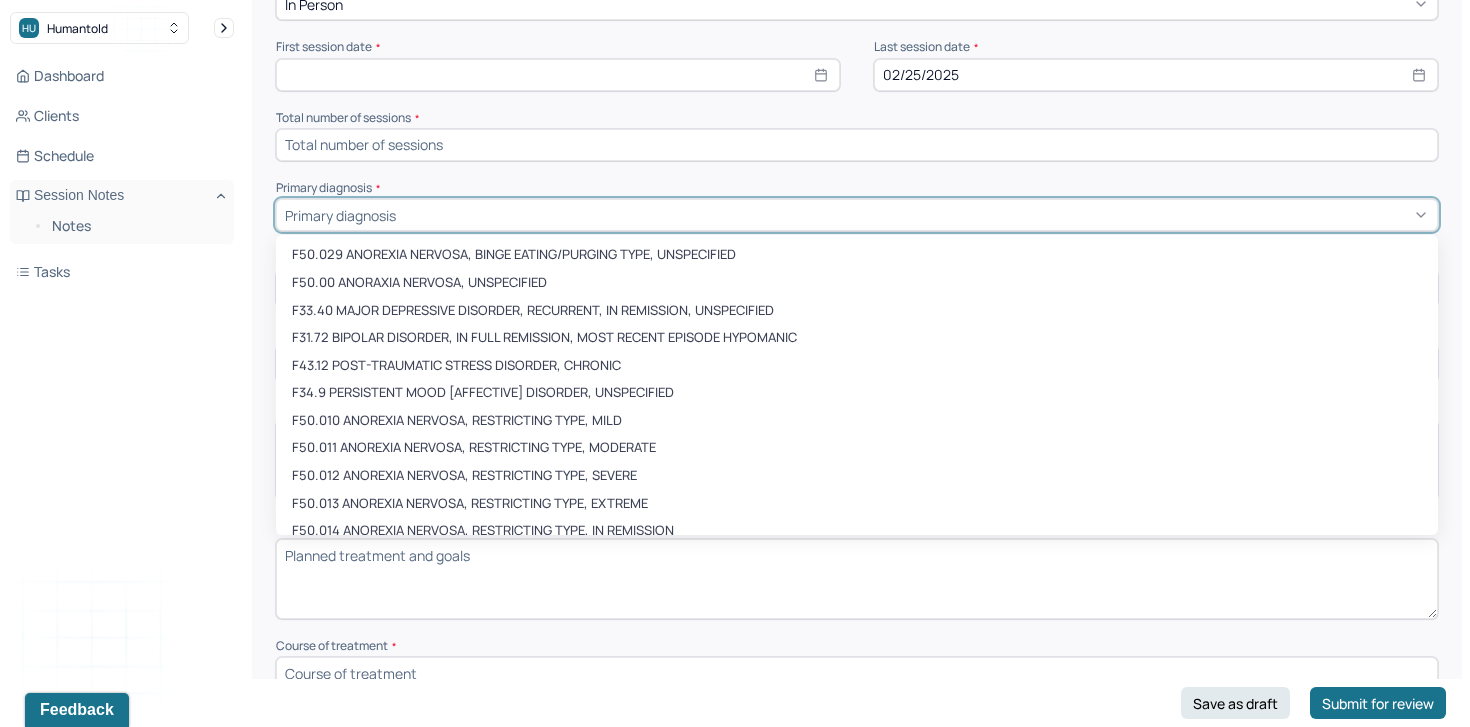 click at bounding box center [914, 215] 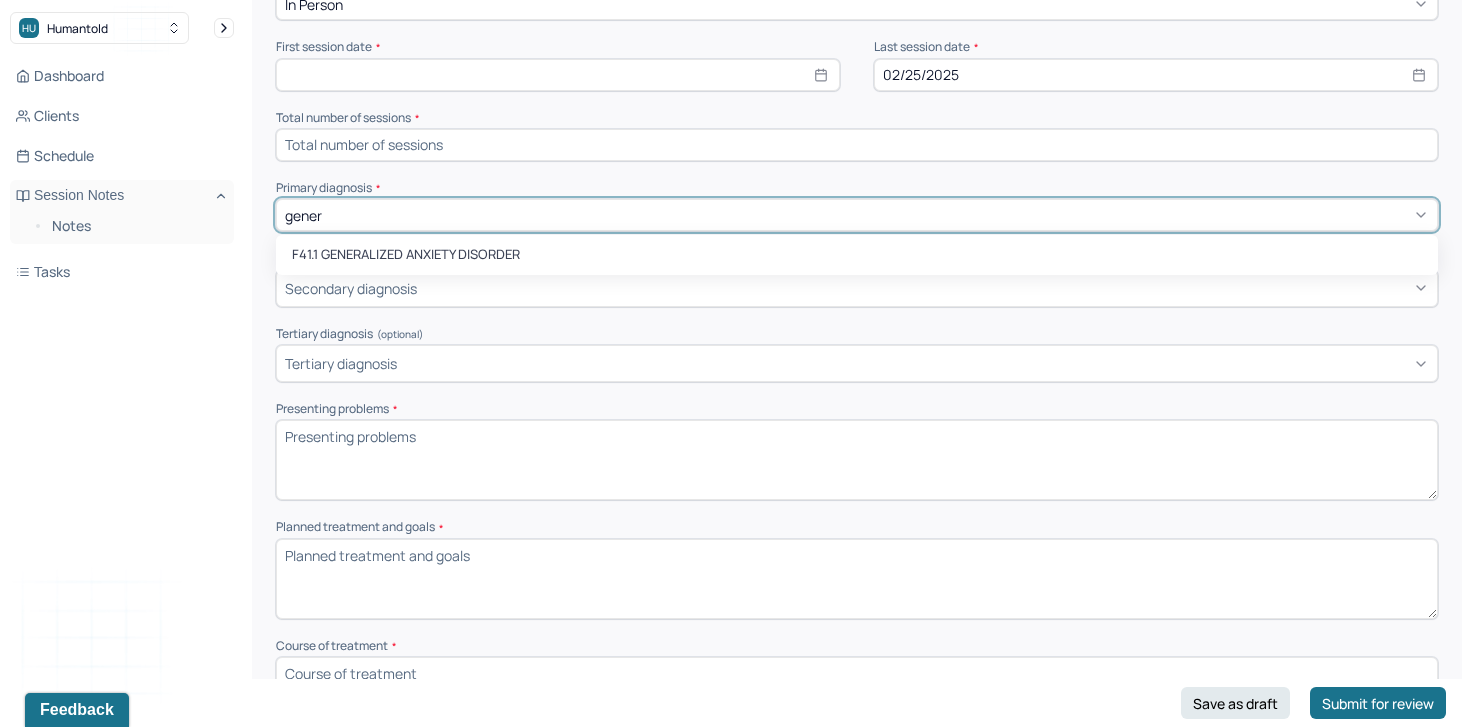 type on "genera" 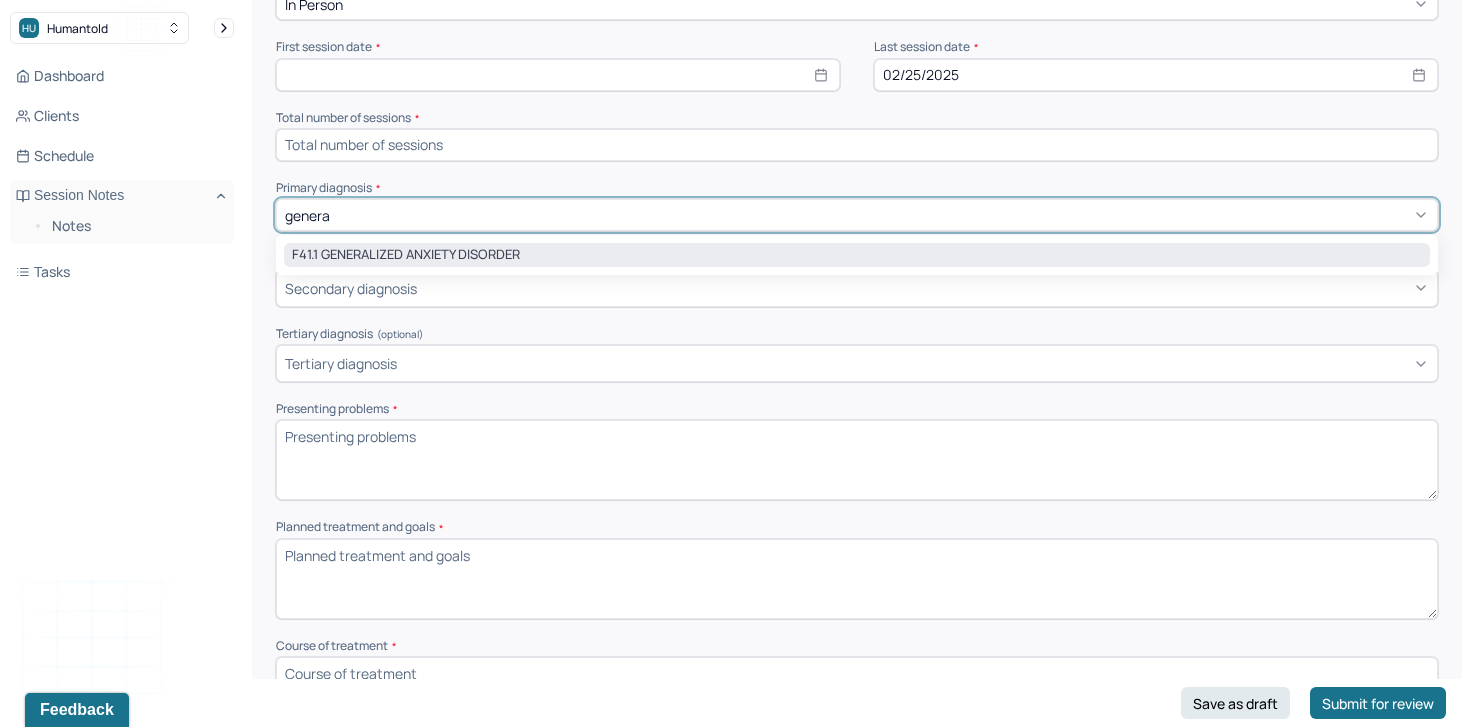 click on "F41.1 GENERALIZED ANXIETY DISORDER" at bounding box center [857, 255] 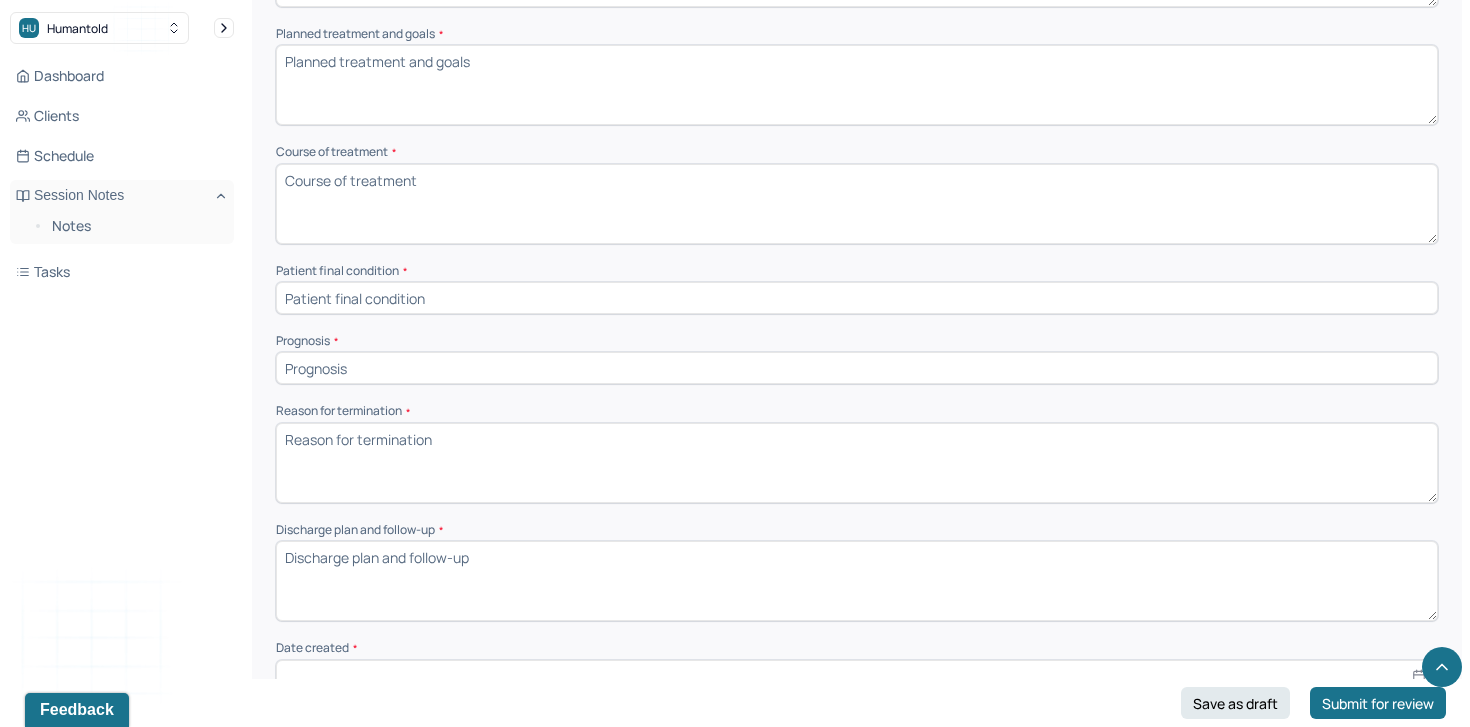 scroll, scrollTop: 913, scrollLeft: 0, axis: vertical 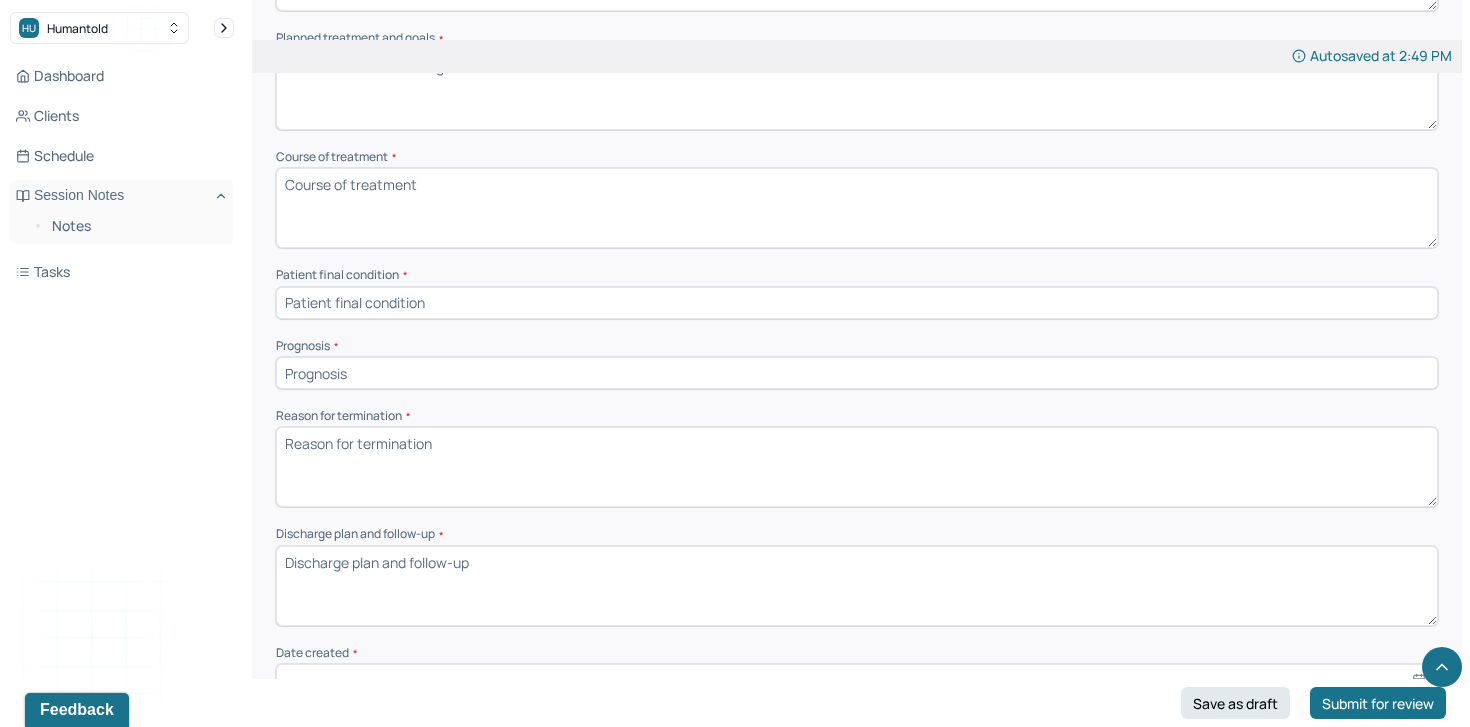 click on "Reason for termination *" at bounding box center (857, 467) 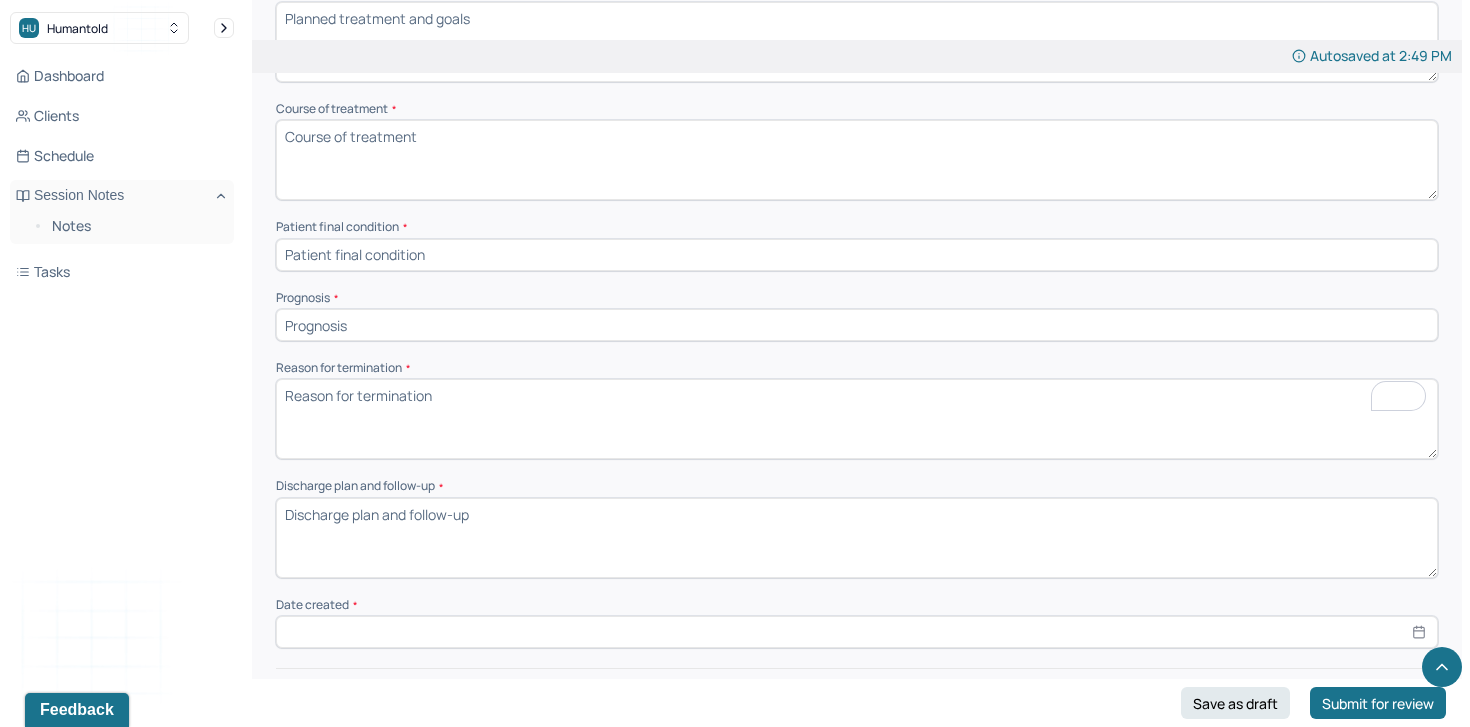 scroll, scrollTop: 971, scrollLeft: 0, axis: vertical 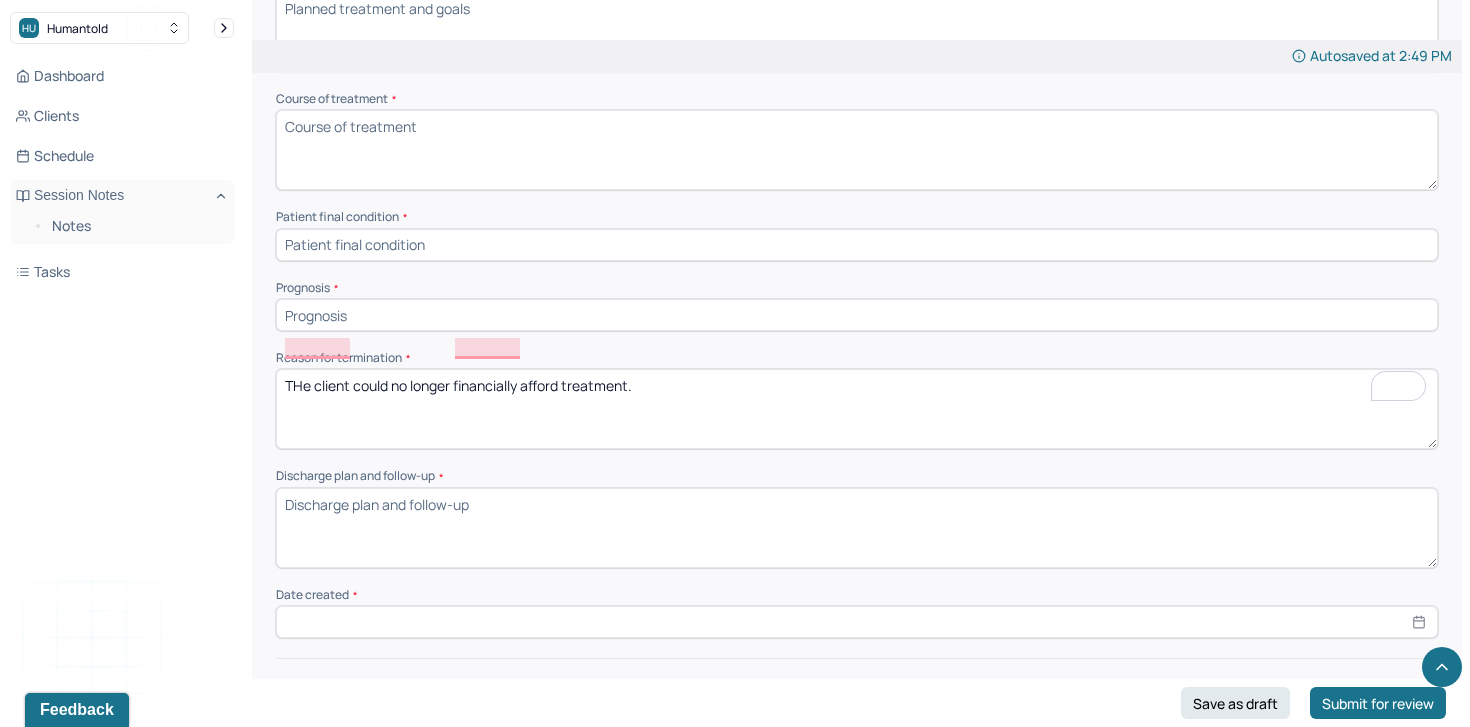 click on "THe client could no longer af" at bounding box center (857, 409) 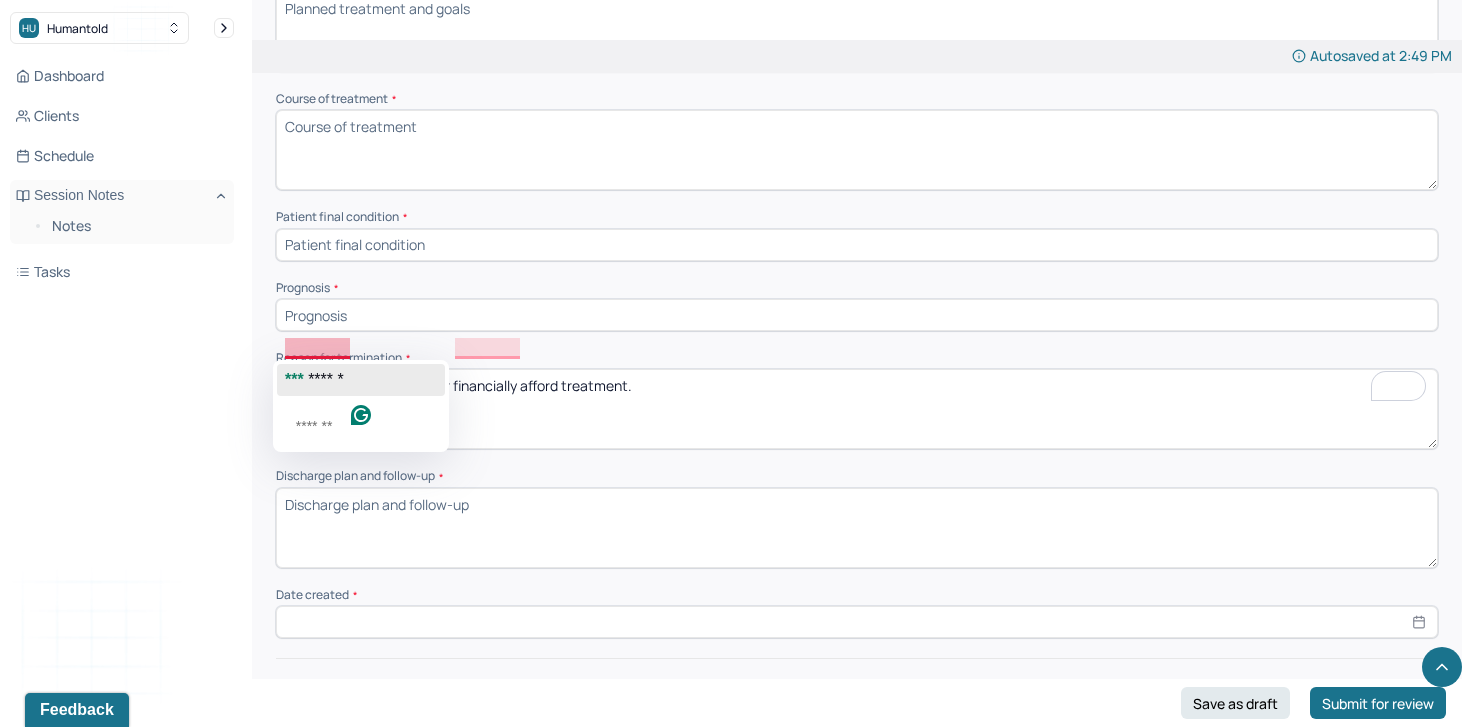 click 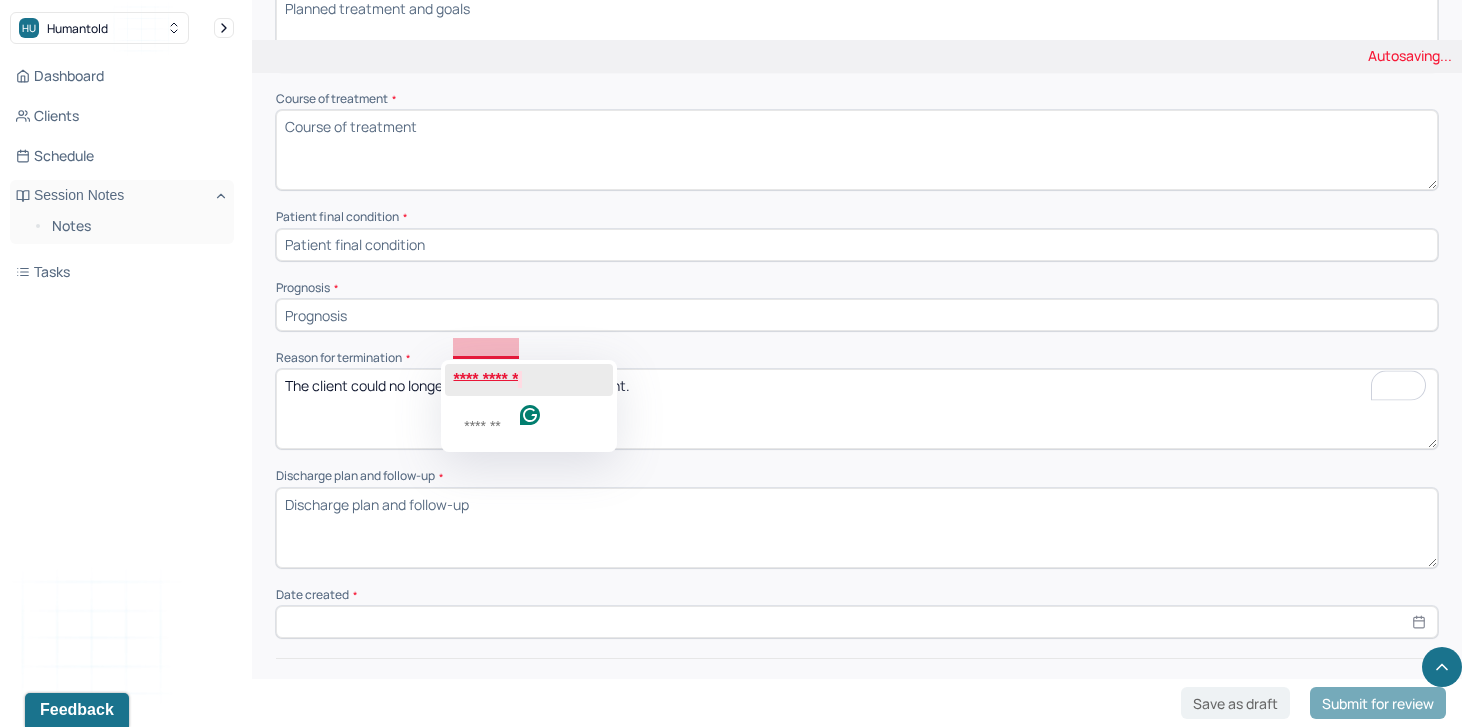 click on "**********" 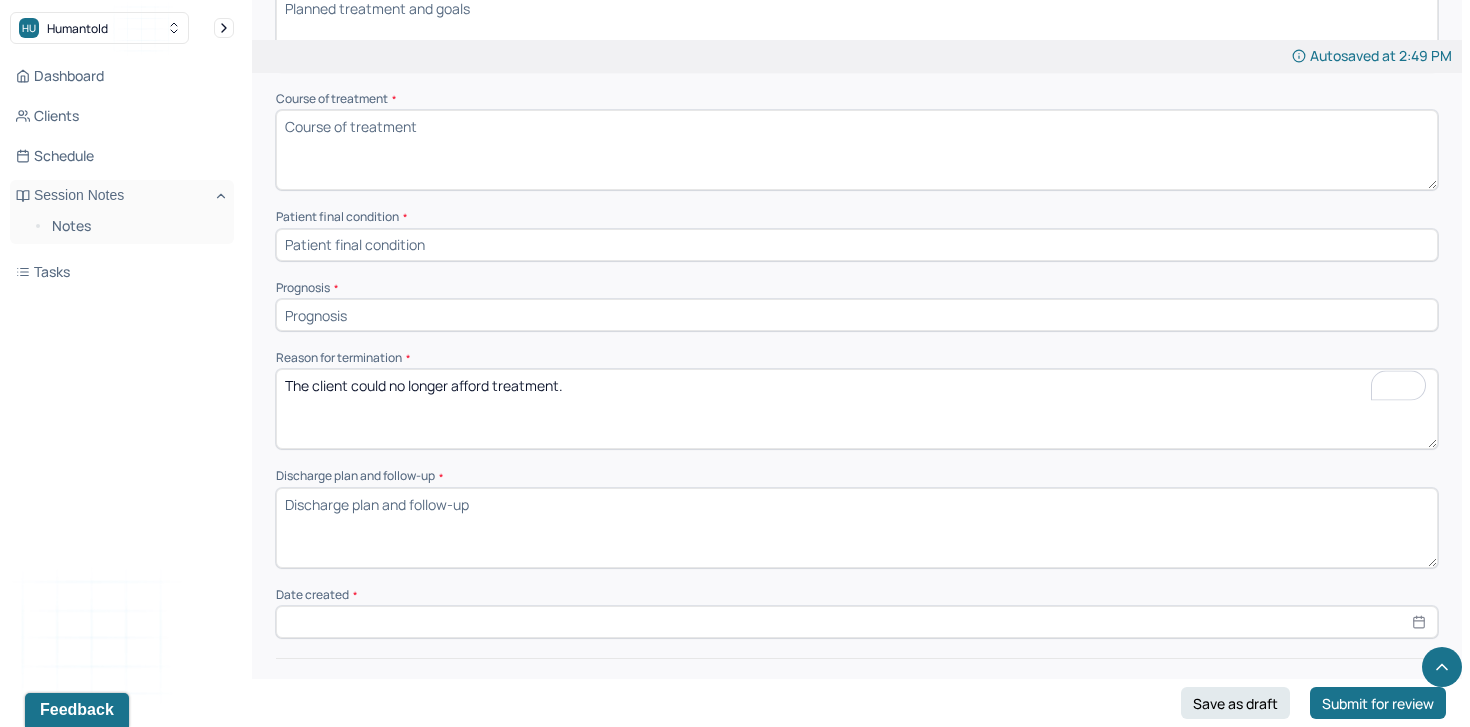 type on "The client could no longer afford treatment." 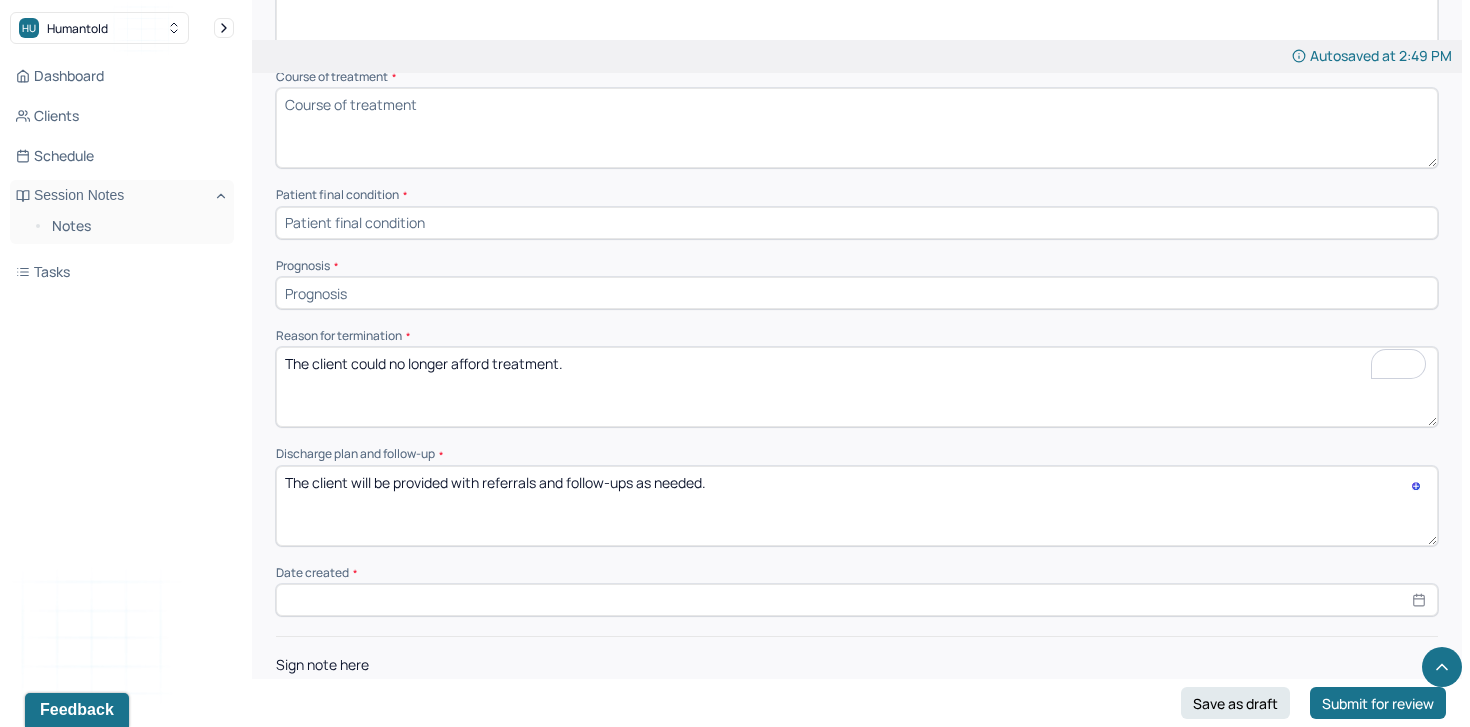 scroll, scrollTop: 1013, scrollLeft: 0, axis: vertical 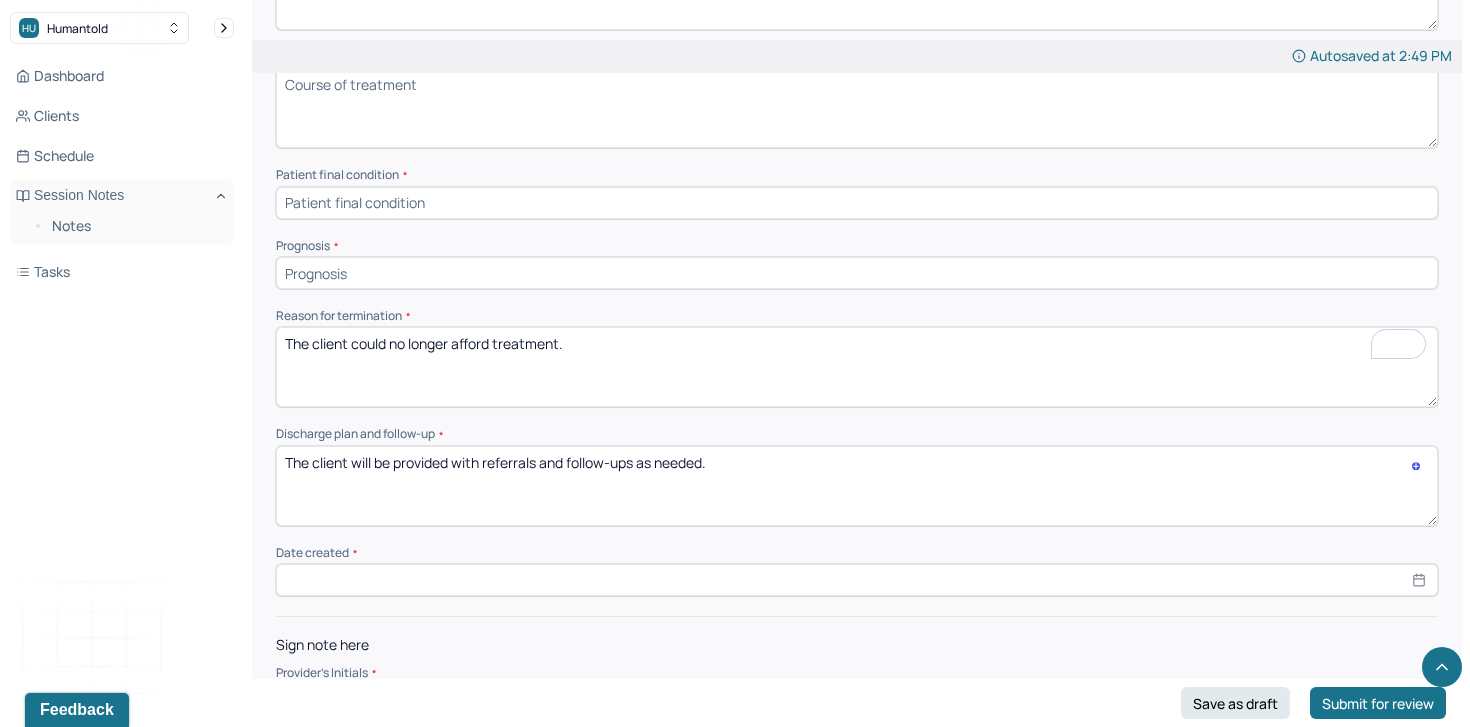 type on "The client will be provided with referrals and follow-ups as needed." 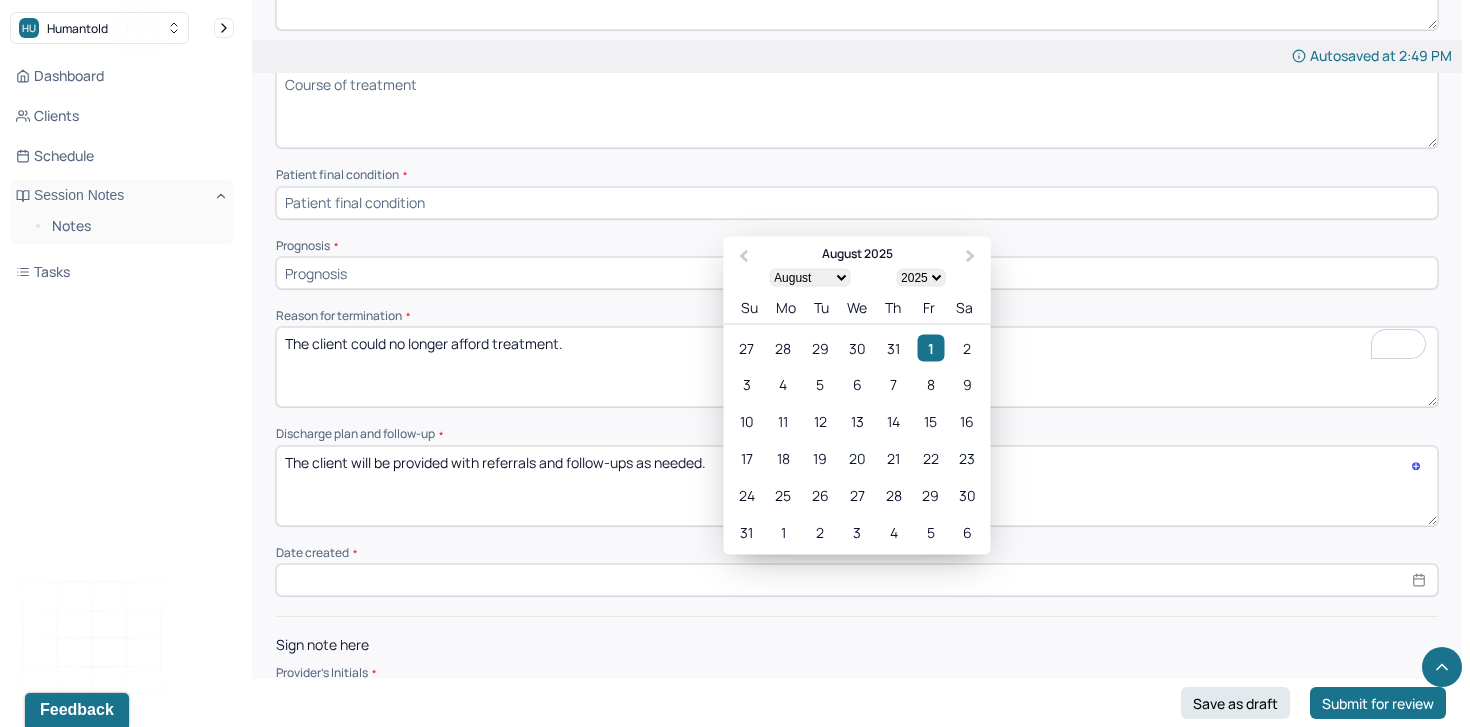 click at bounding box center (857, 580) 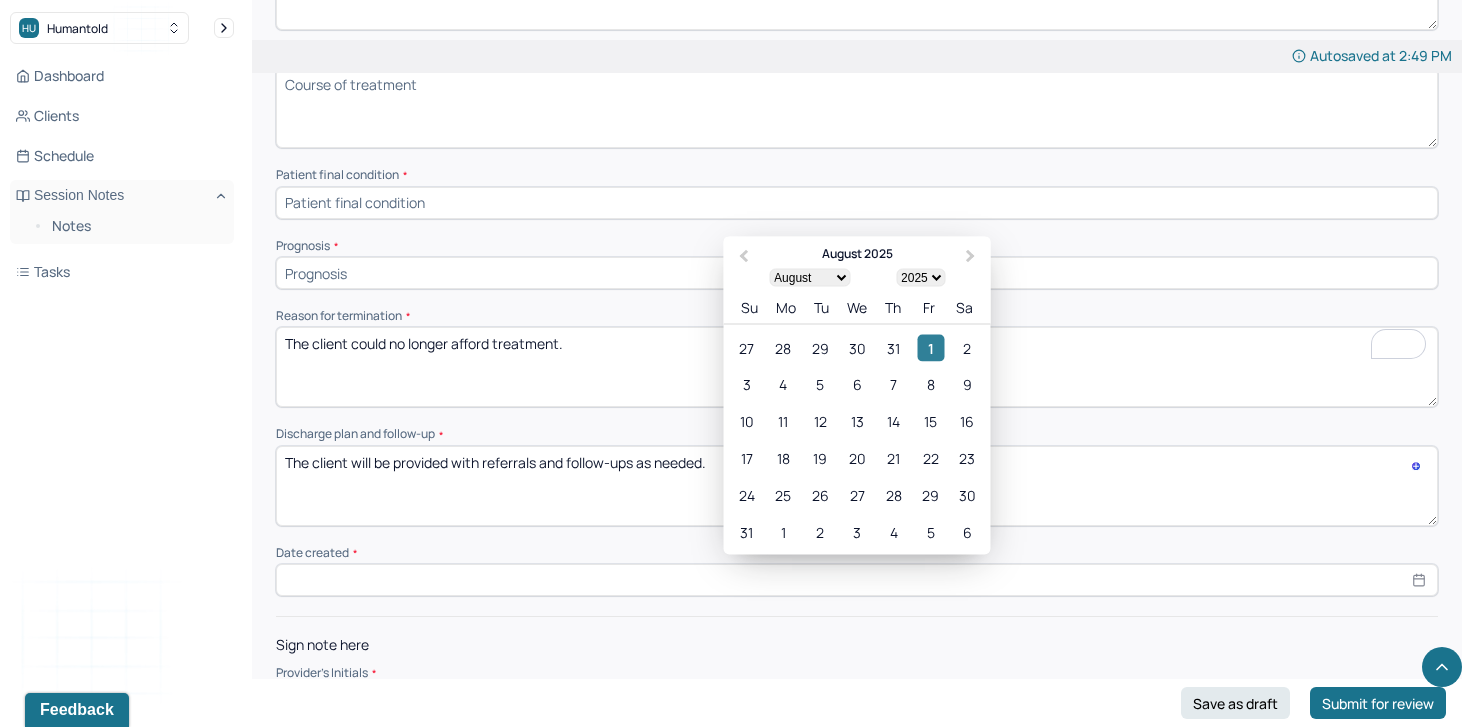 click on "1" at bounding box center [930, 347] 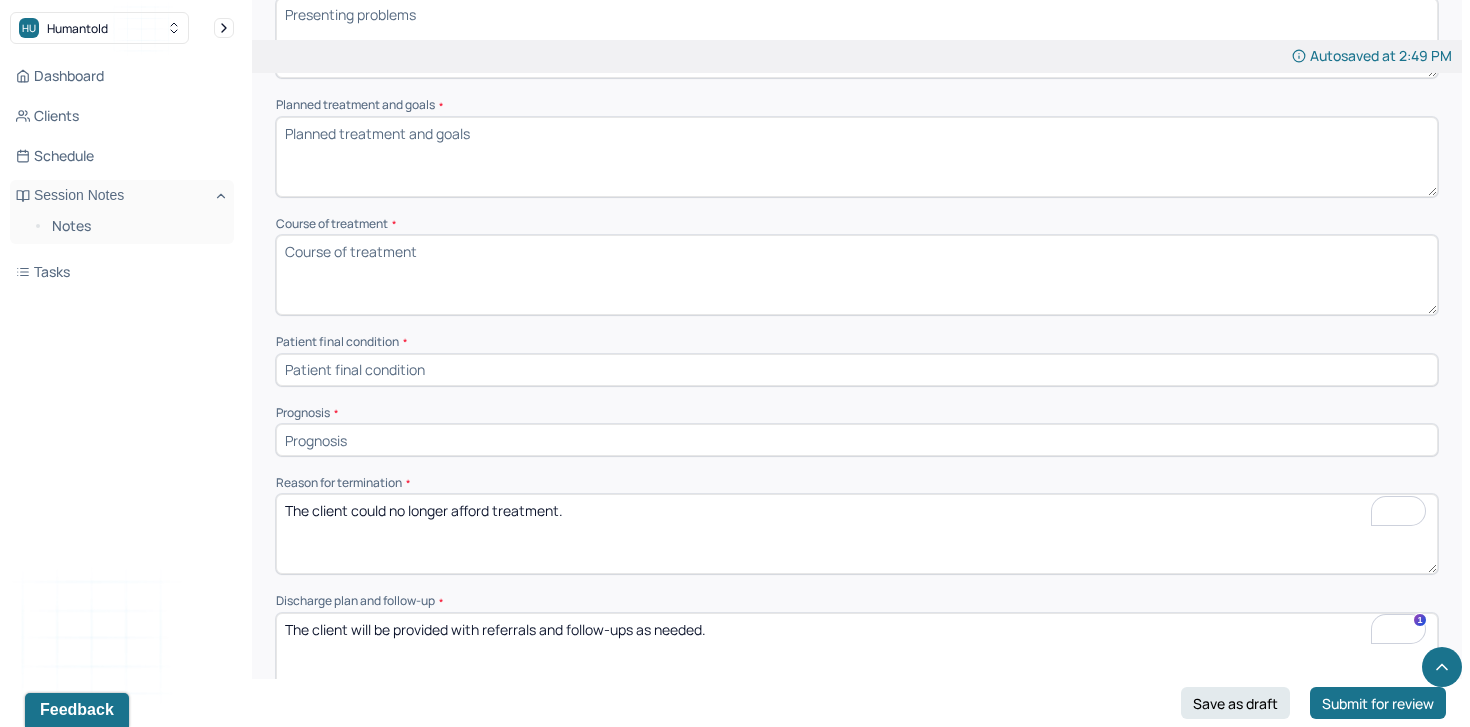 scroll, scrollTop: 818, scrollLeft: 0, axis: vertical 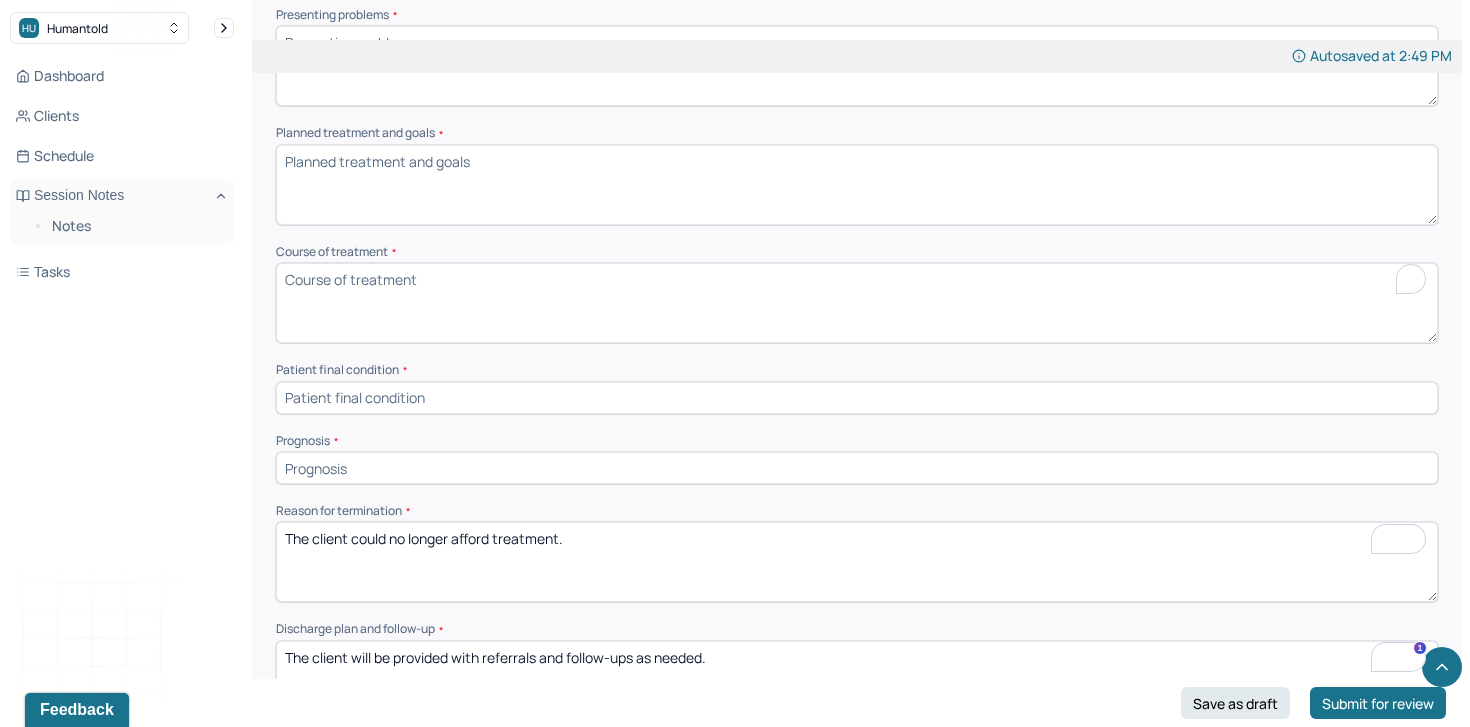 click on "Course of treatment *" at bounding box center [857, 303] 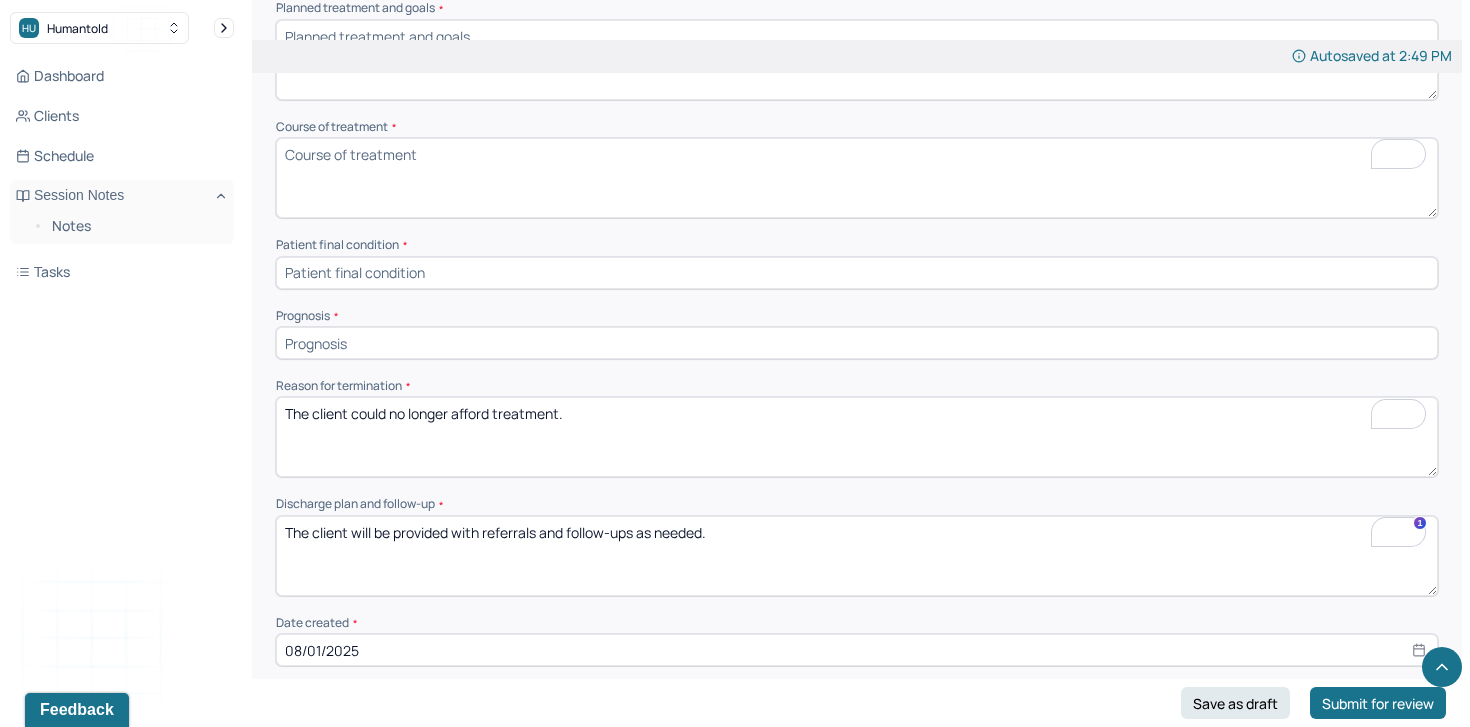 scroll, scrollTop: 1039, scrollLeft: 0, axis: vertical 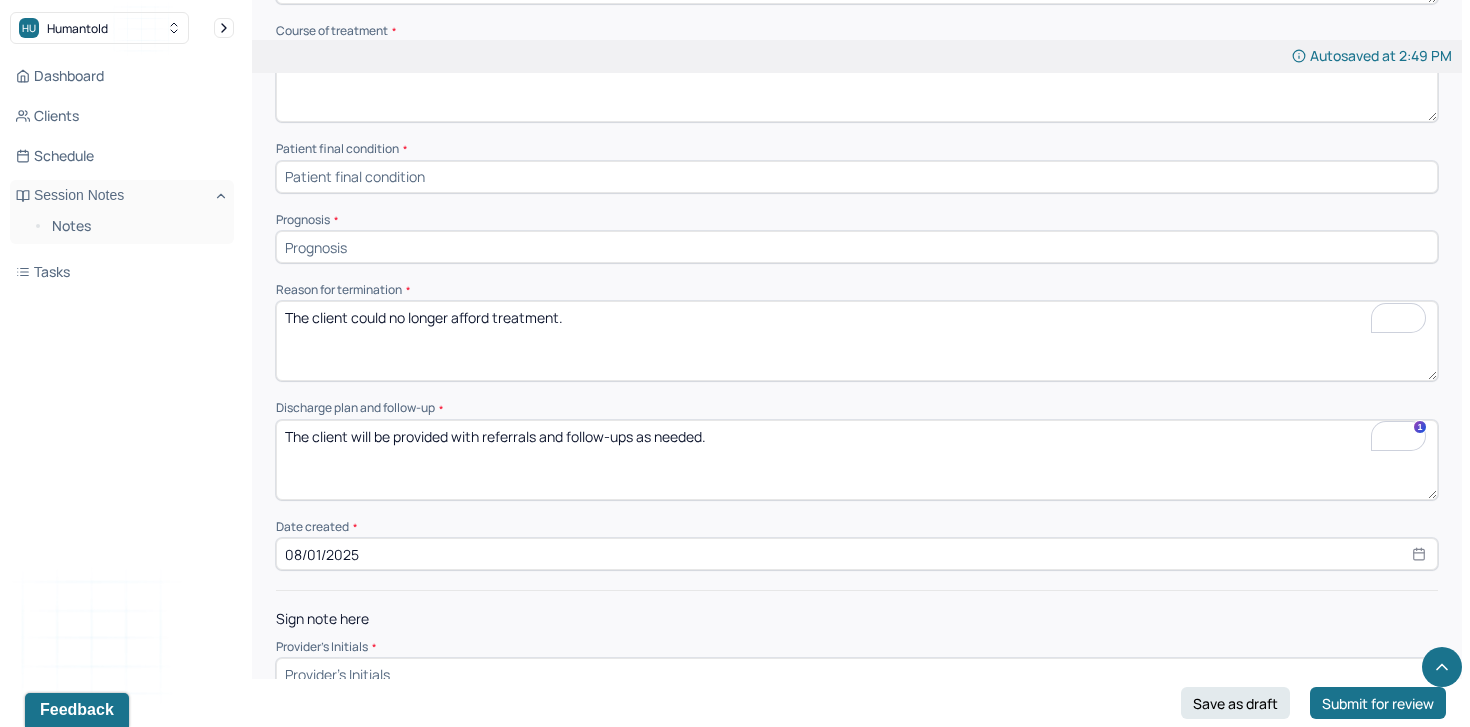 select on "7" 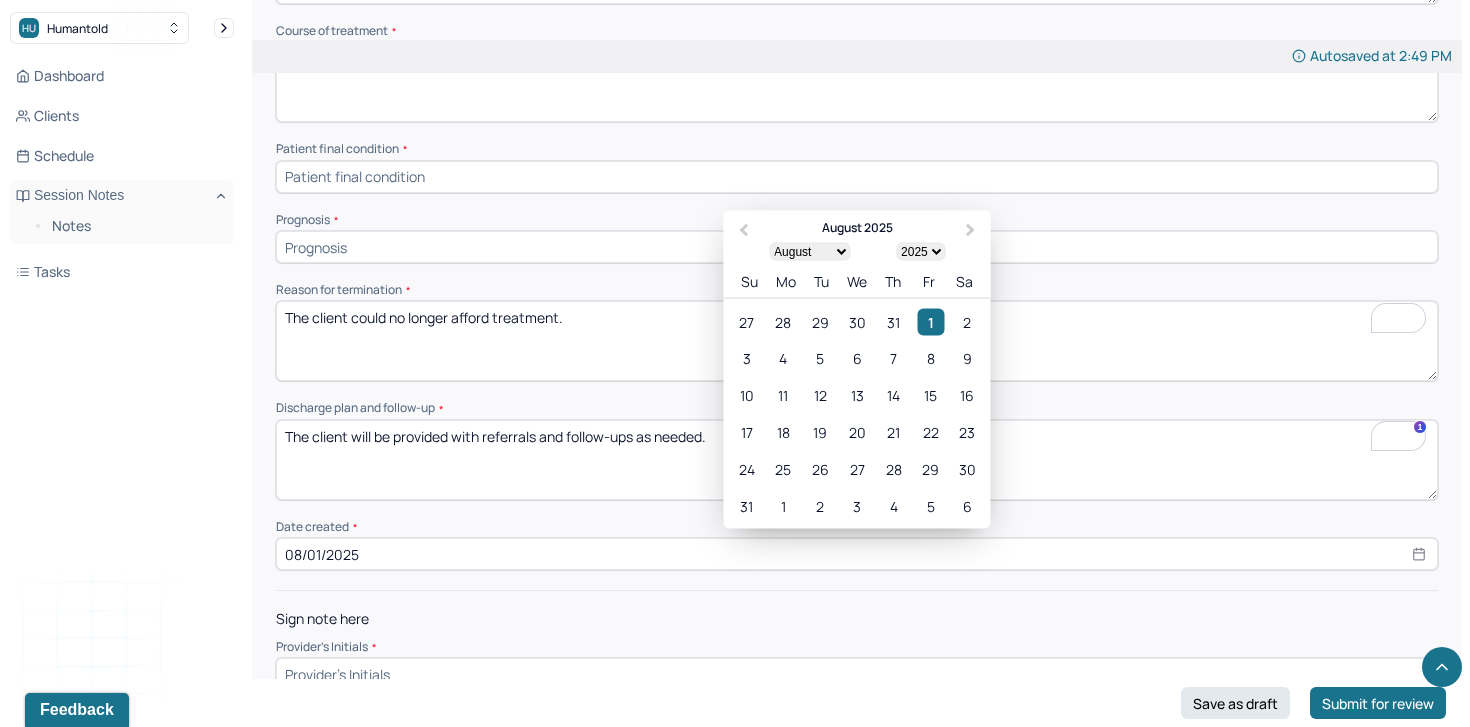 click on "08/01/2025" at bounding box center (857, 554) 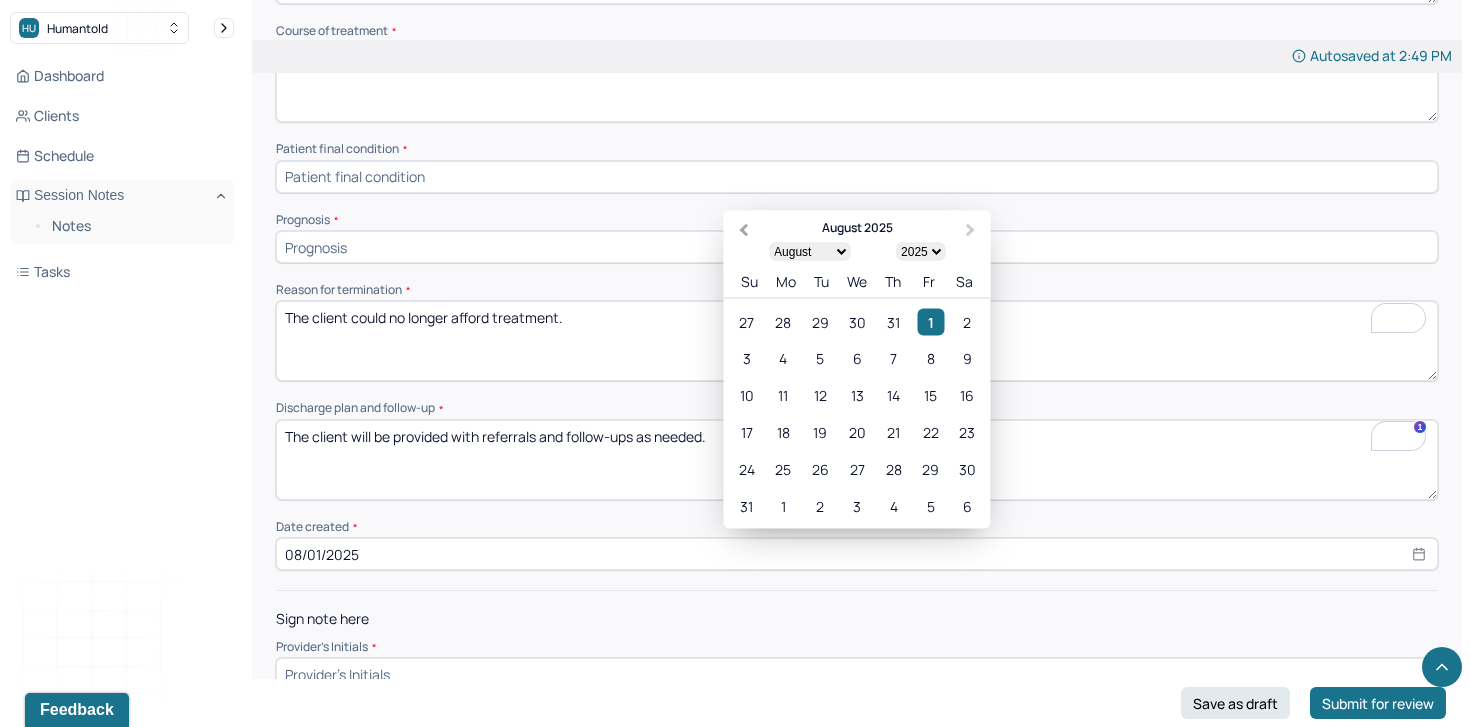 click on "Previous Month" at bounding box center [742, 232] 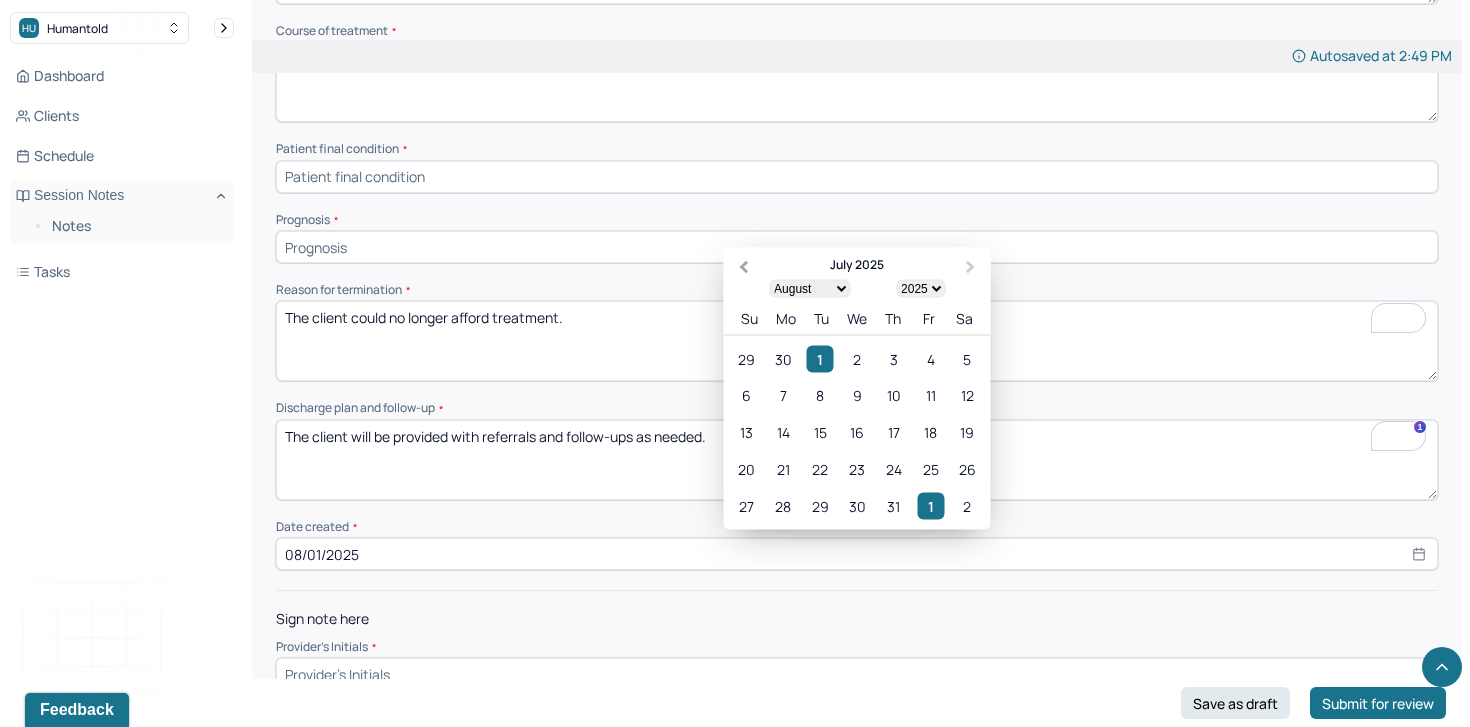 select on "6" 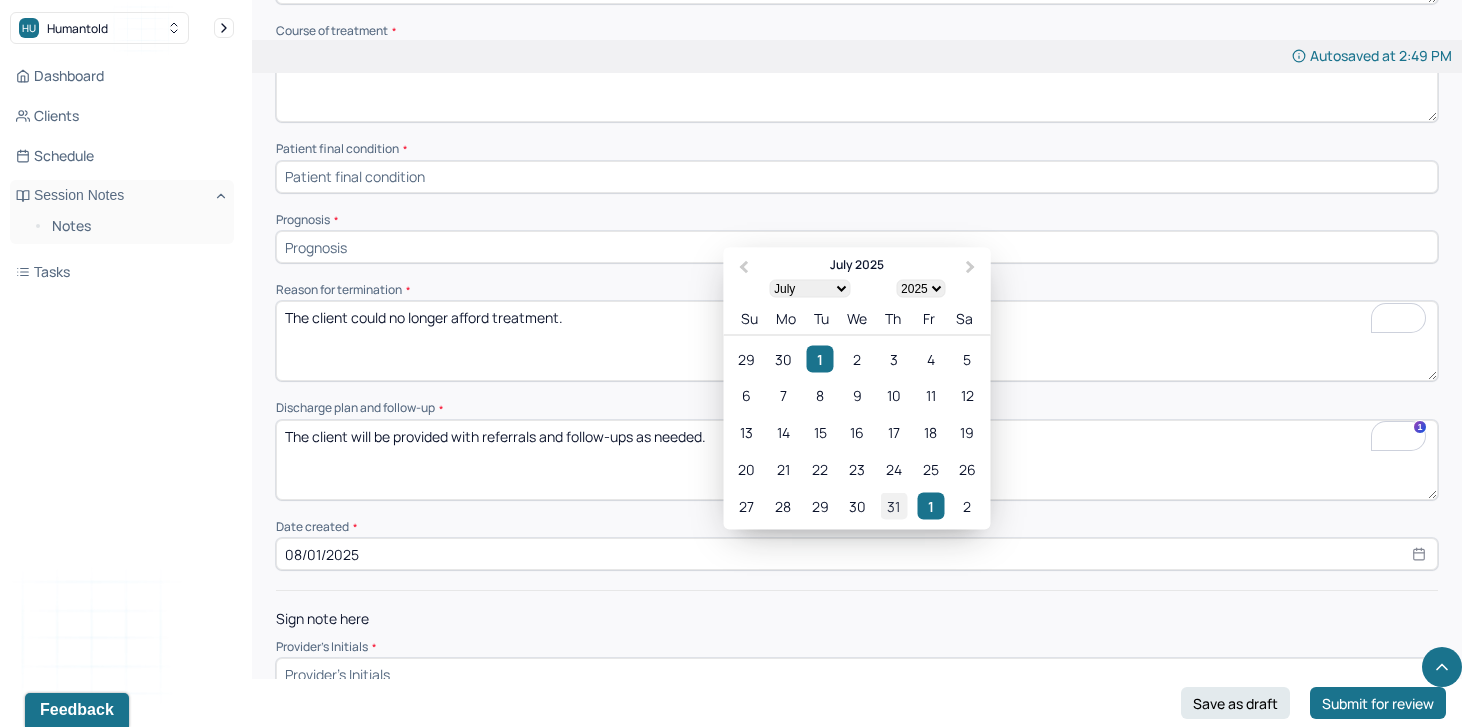 click on "31" at bounding box center (893, 506) 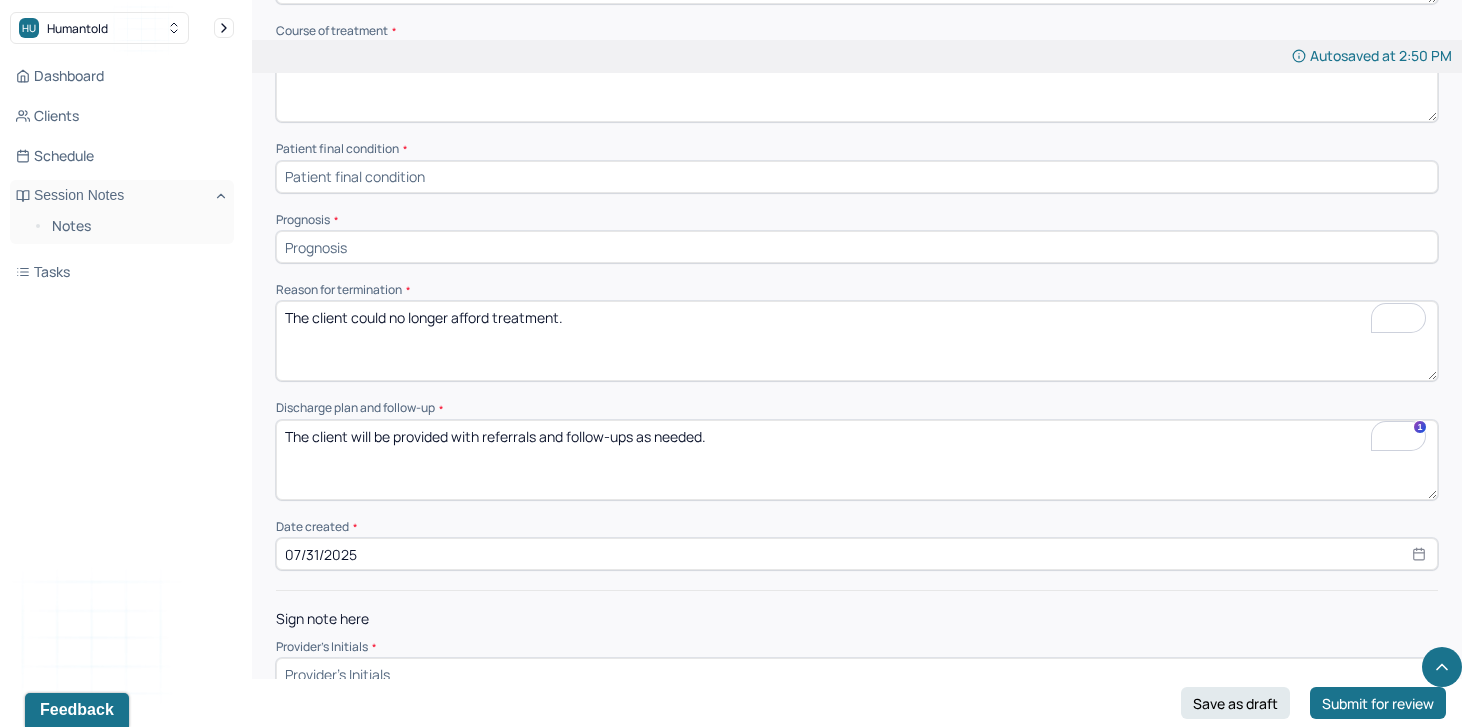 click on "07/31/2025" at bounding box center (857, 554) 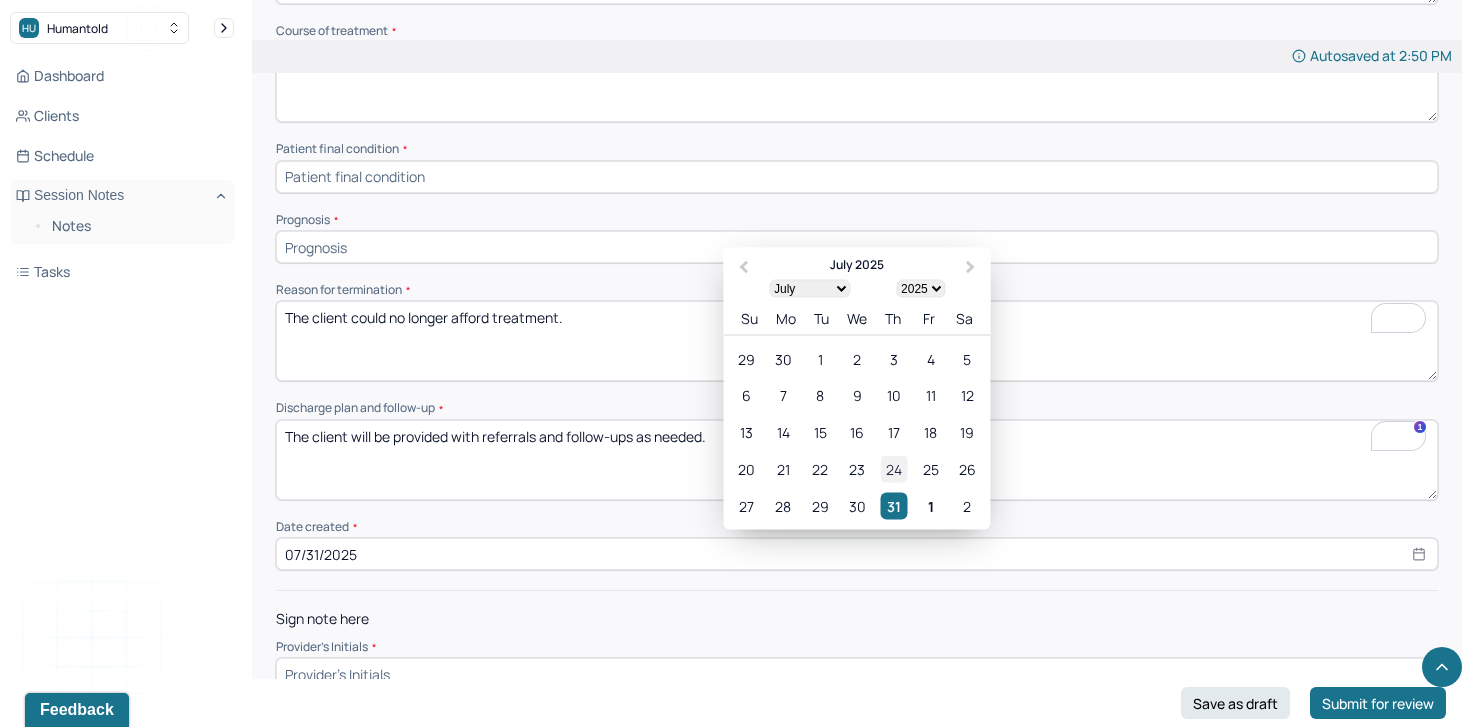 click on "24" at bounding box center [893, 469] 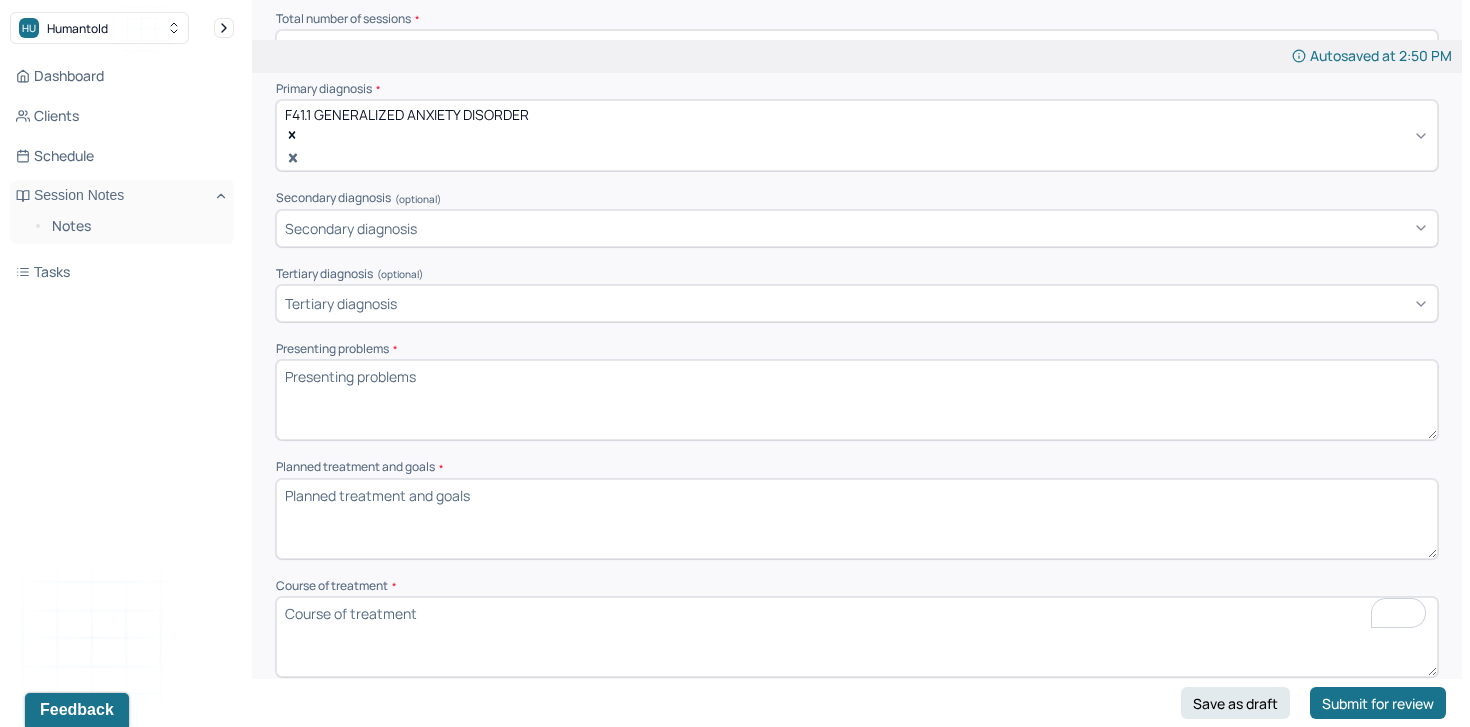 scroll, scrollTop: 378, scrollLeft: 0, axis: vertical 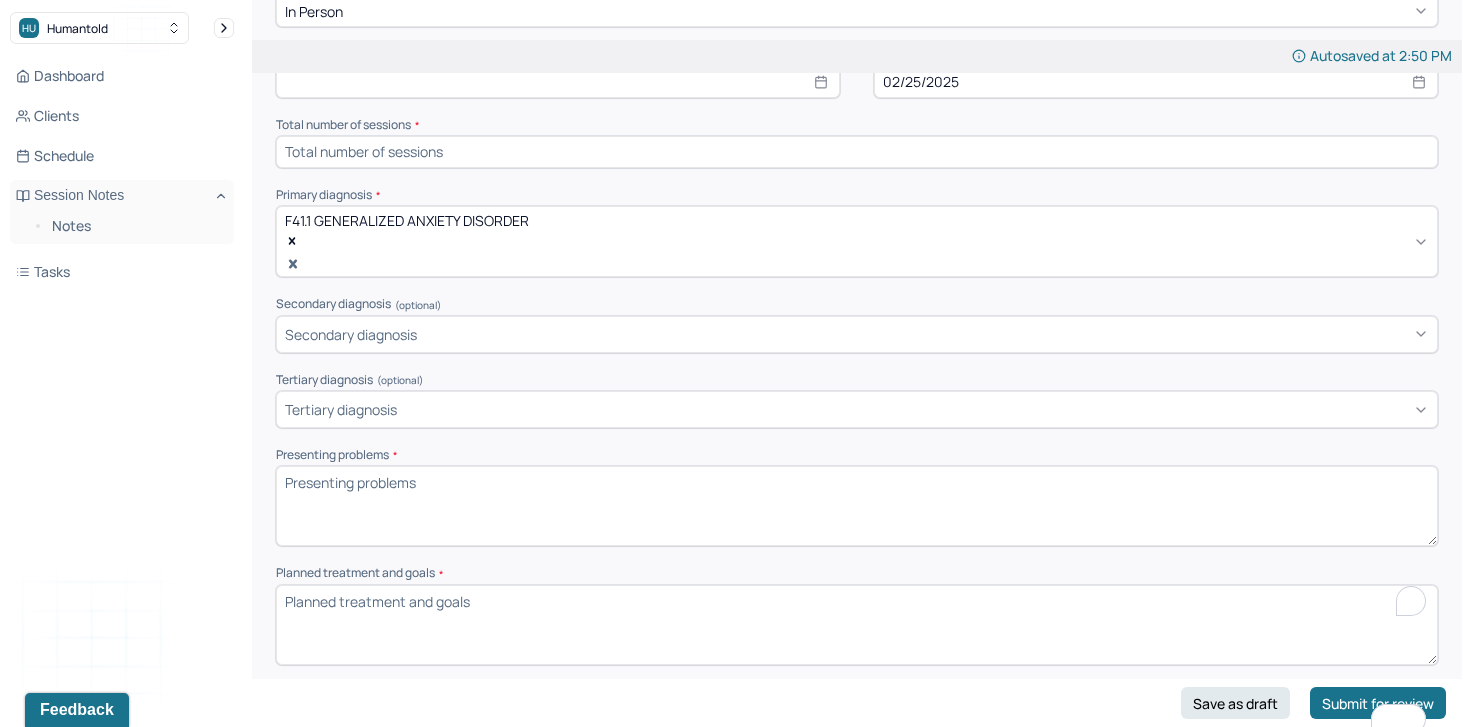 click on "Planned treatment and goals *" at bounding box center [857, 625] 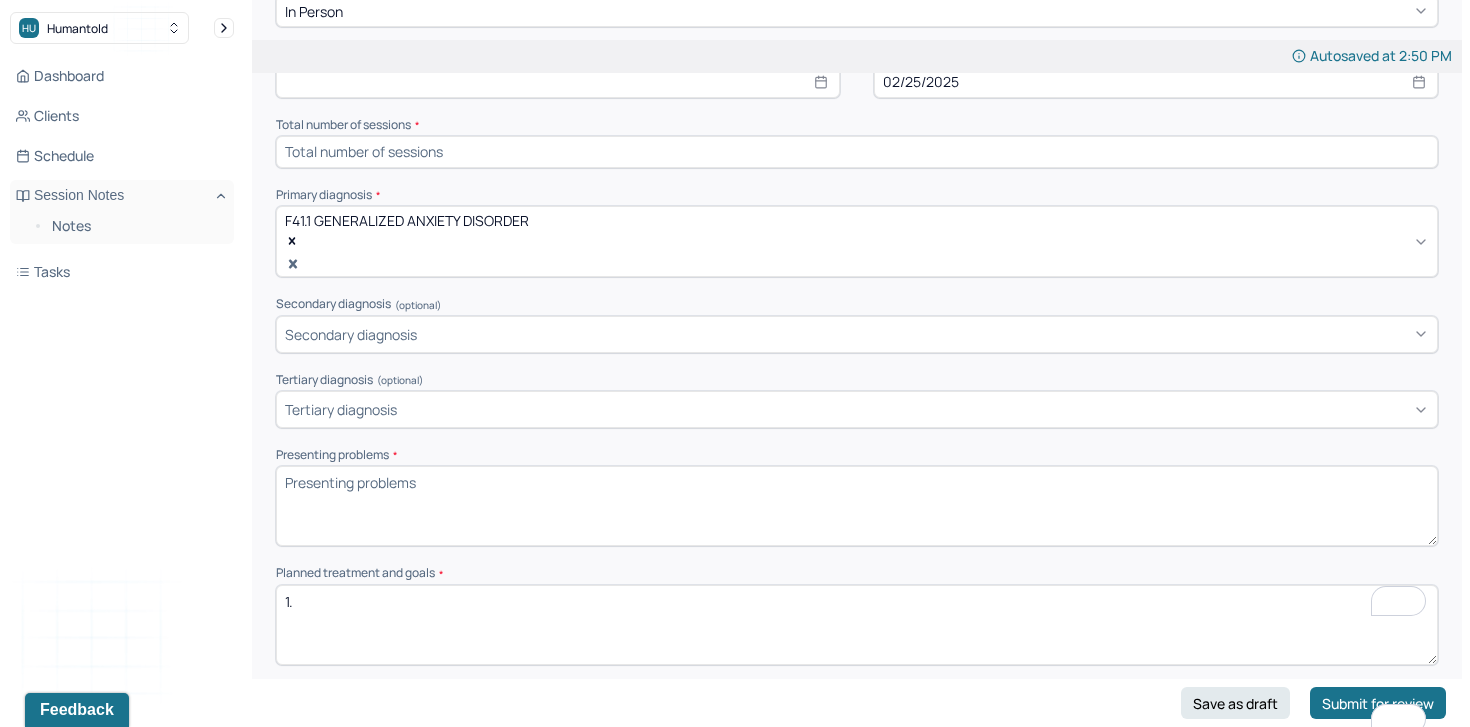 paste on "To work through and manage conflict interpersonally and promote positive interpersonal relationships" 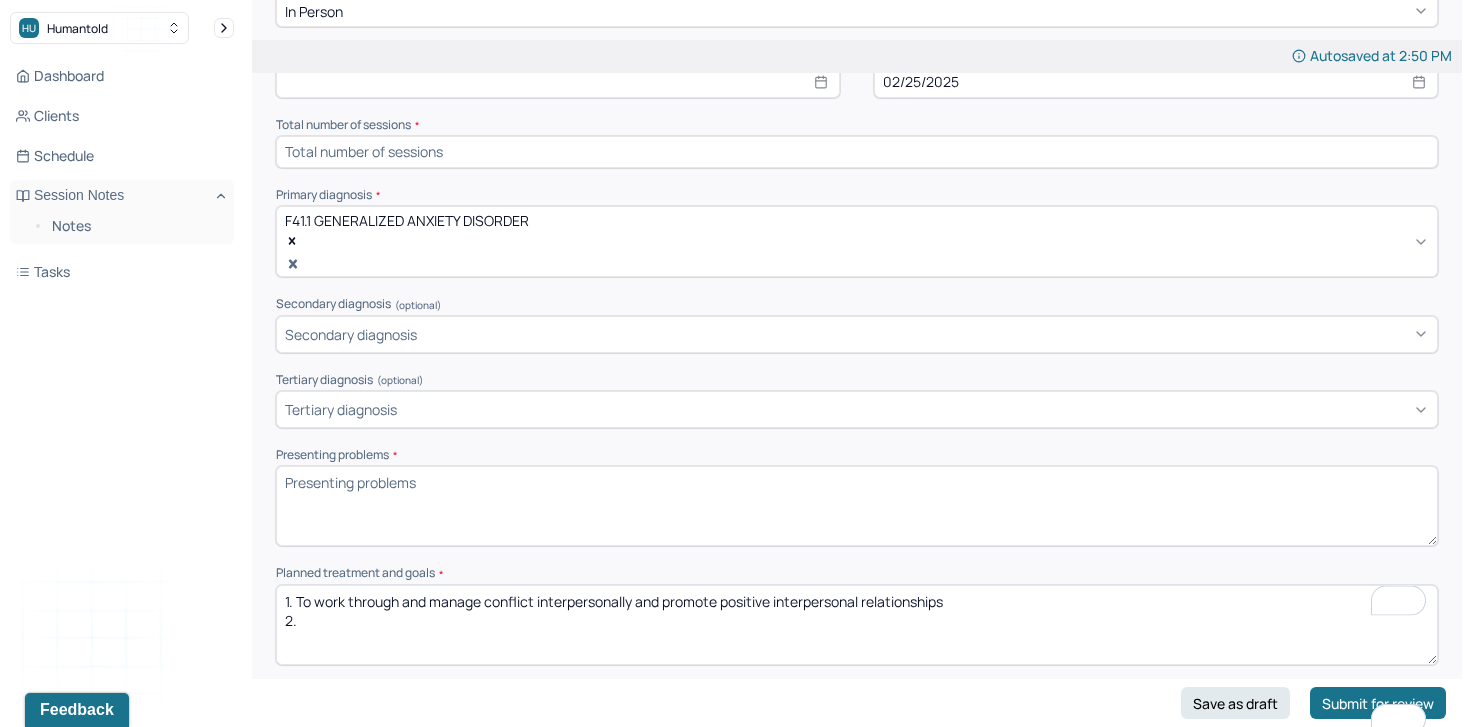 paste on "To enhance emotional understanding and self awareness to decrease symptoms of anxiety" 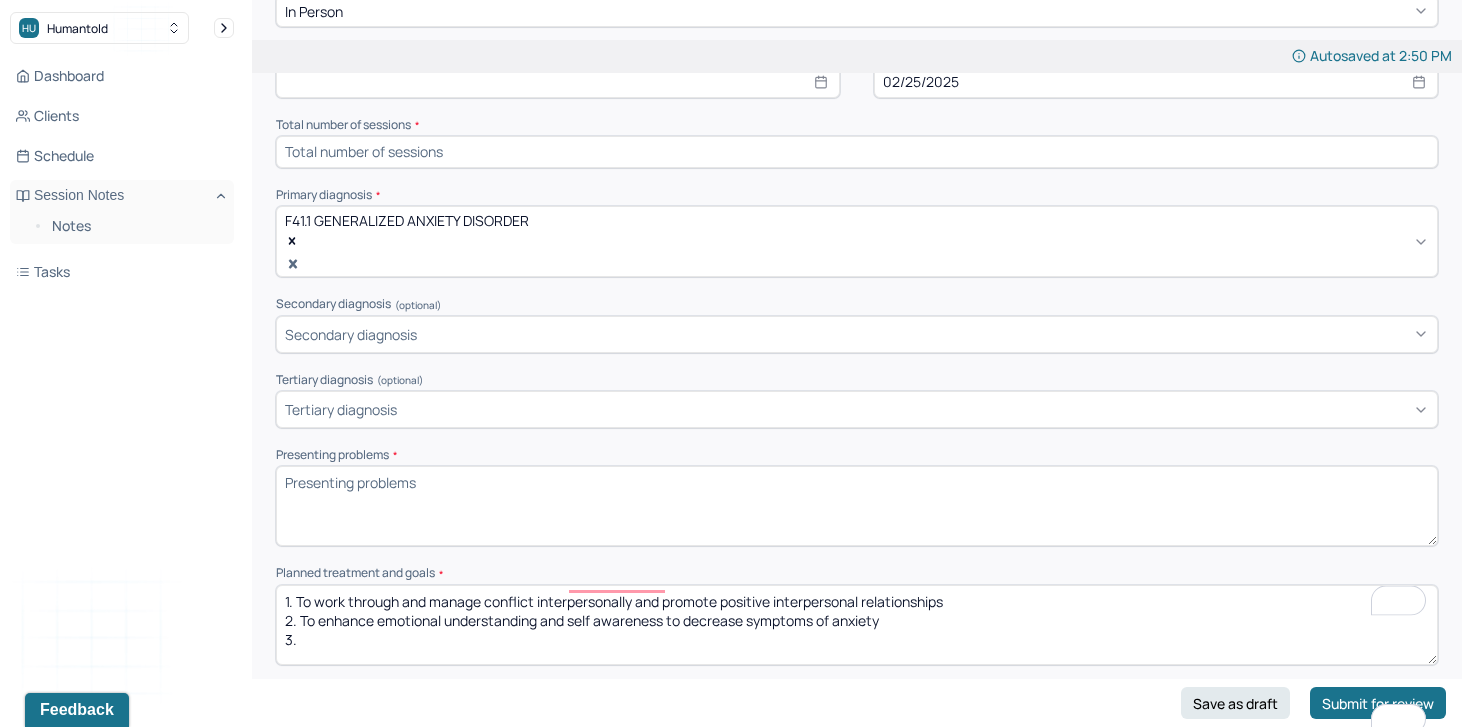 paste on "Manage stress of upcoming life events, such as planning for a wedding and planning to have a child." 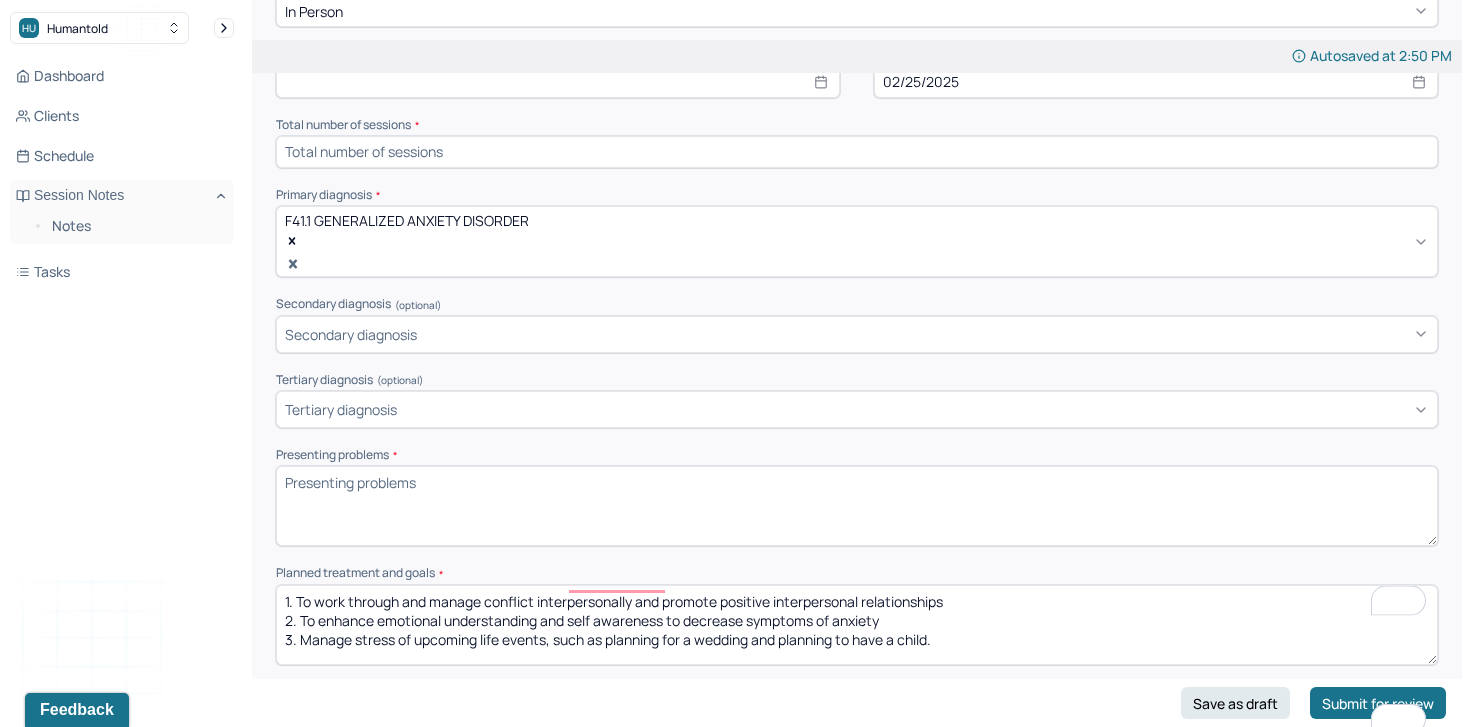 scroll, scrollTop: 3, scrollLeft: 0, axis: vertical 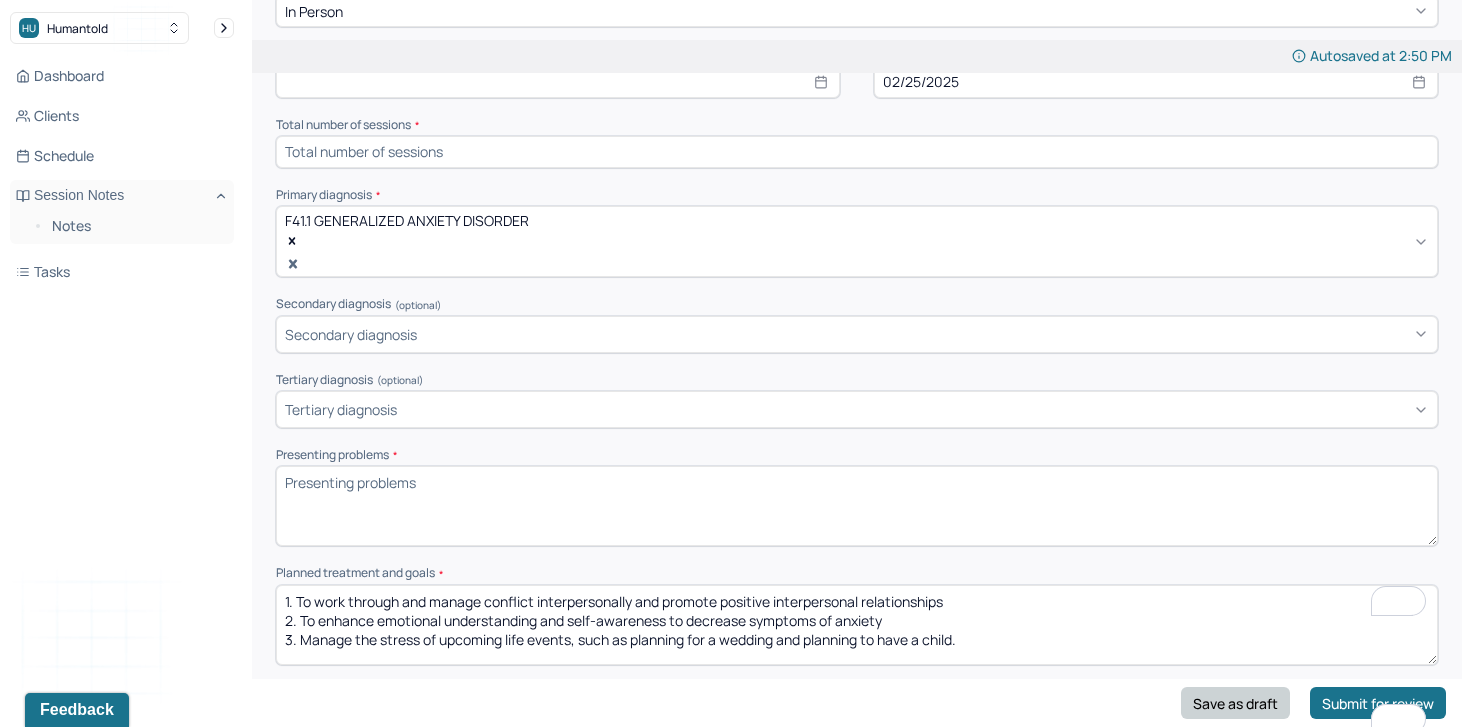 type on "1. To work through and manage conflict interpersonally and promote positive interpersonal relationships
2. To enhance emotional understanding and self-awareness to decrease symptoms of anxiety
3. Manage the stress of upcoming life events, such as planning for a wedding and planning to have a child." 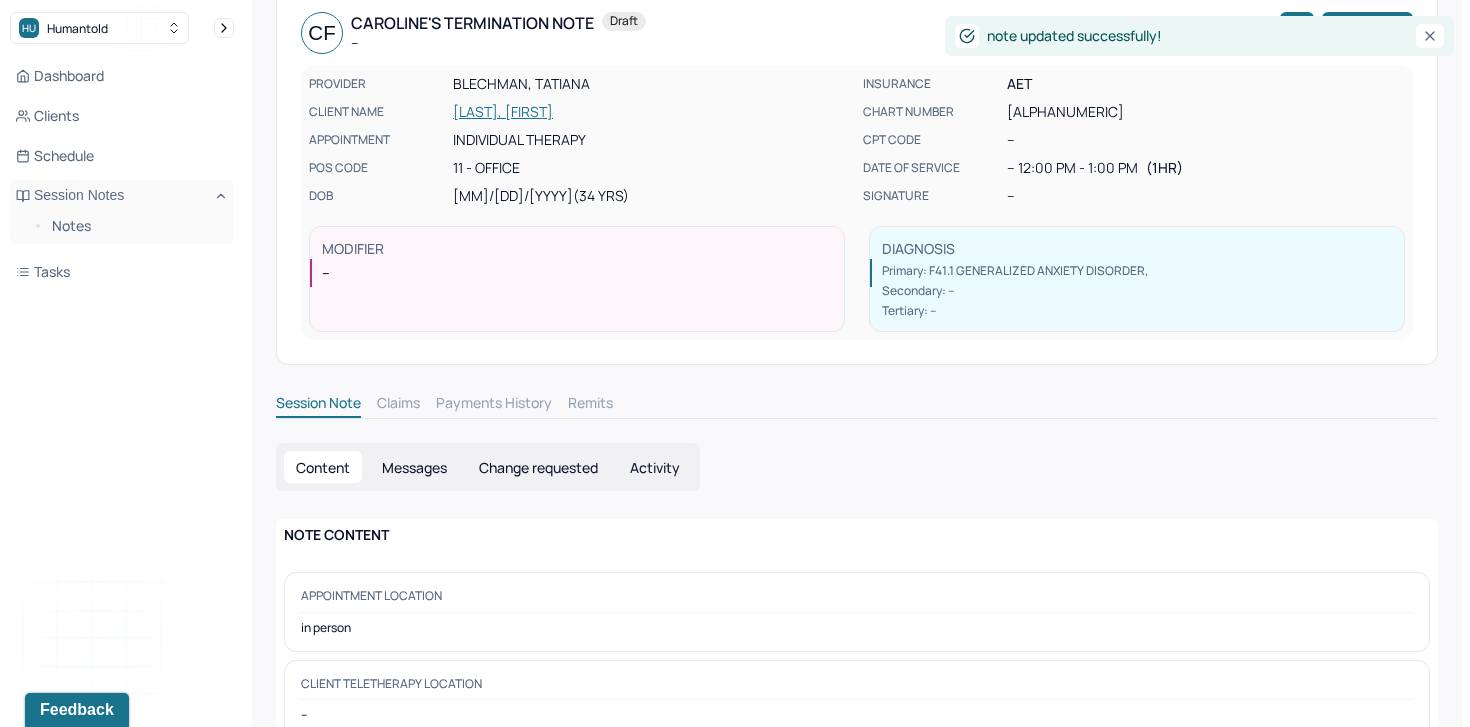 scroll, scrollTop: 0, scrollLeft: 0, axis: both 